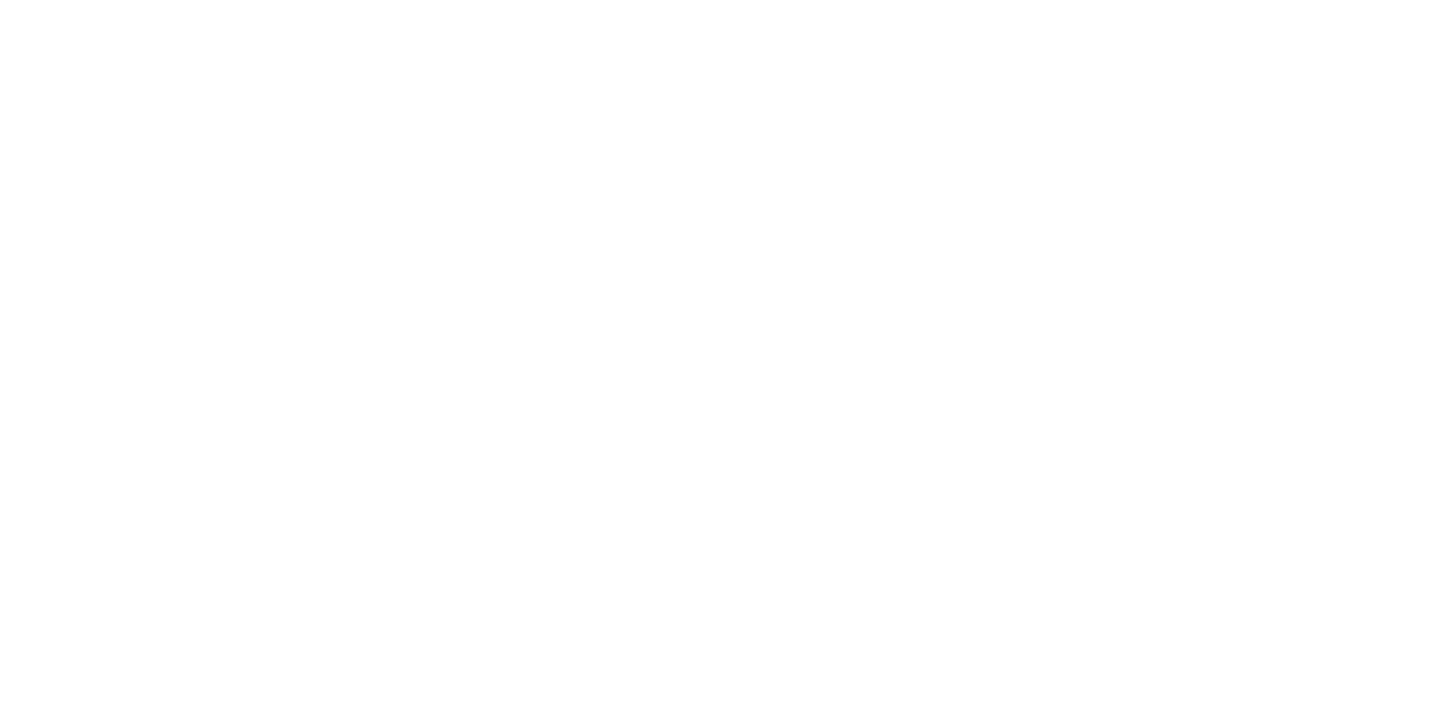 scroll, scrollTop: 0, scrollLeft: 0, axis: both 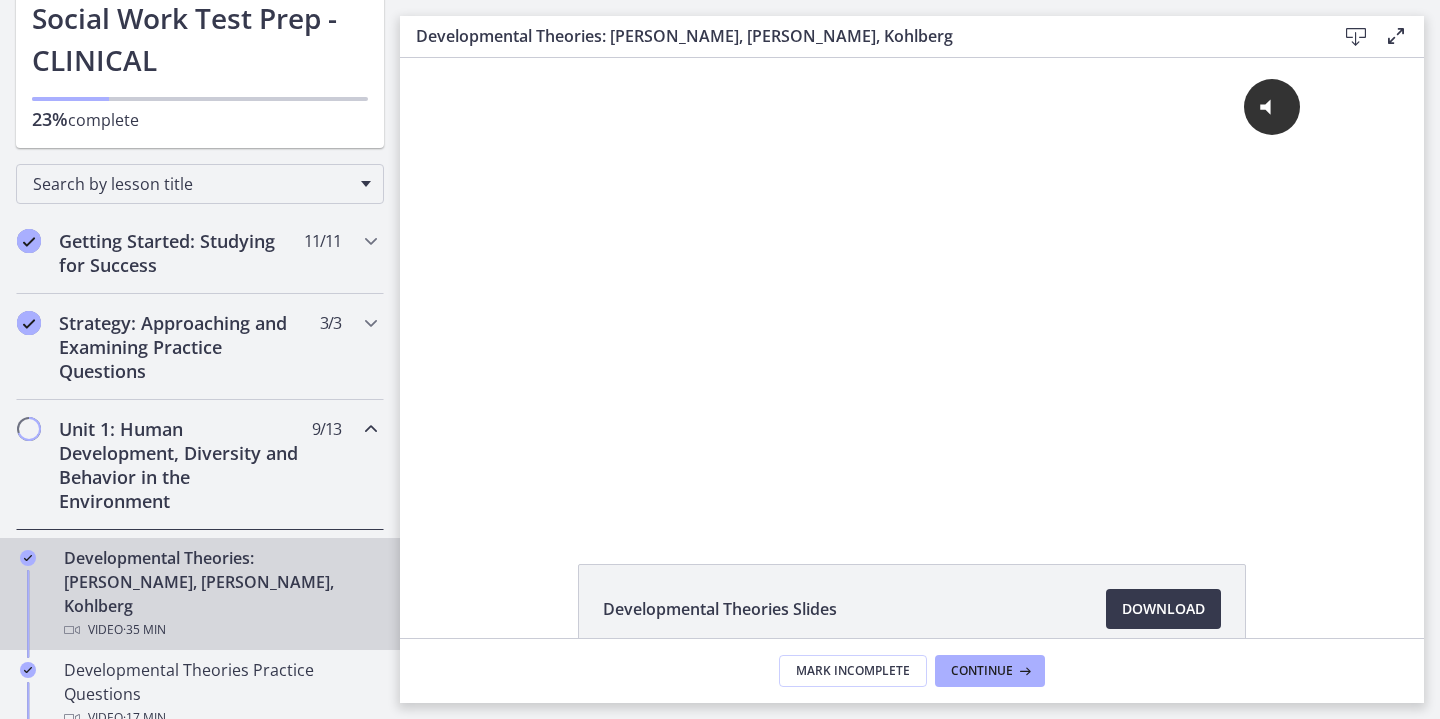 click on "Unit 1: Human Development, Diversity and Behavior in the Environment
9  /  13
Completed" at bounding box center (200, 465) 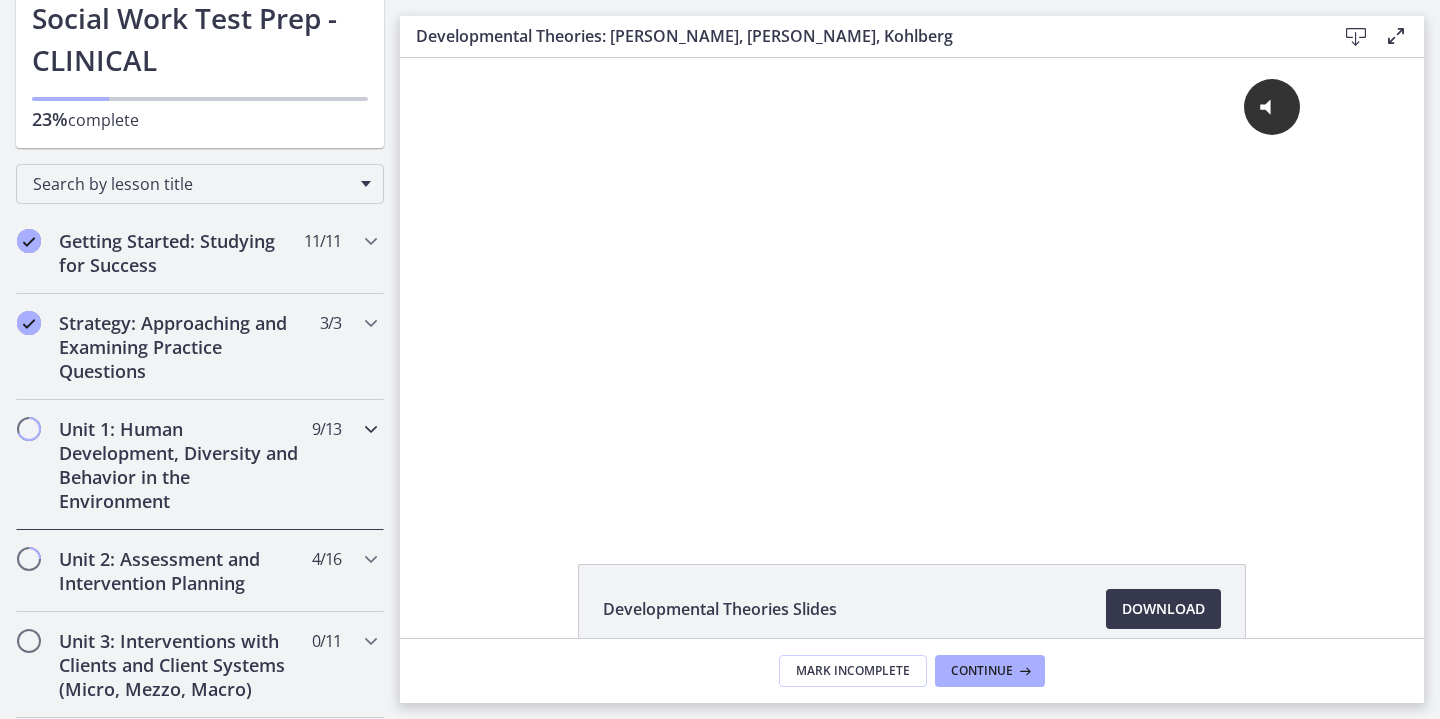 click on "Unit 1: Human Development, Diversity and Behavior in the Environment
9  /  13
Completed" at bounding box center [200, 465] 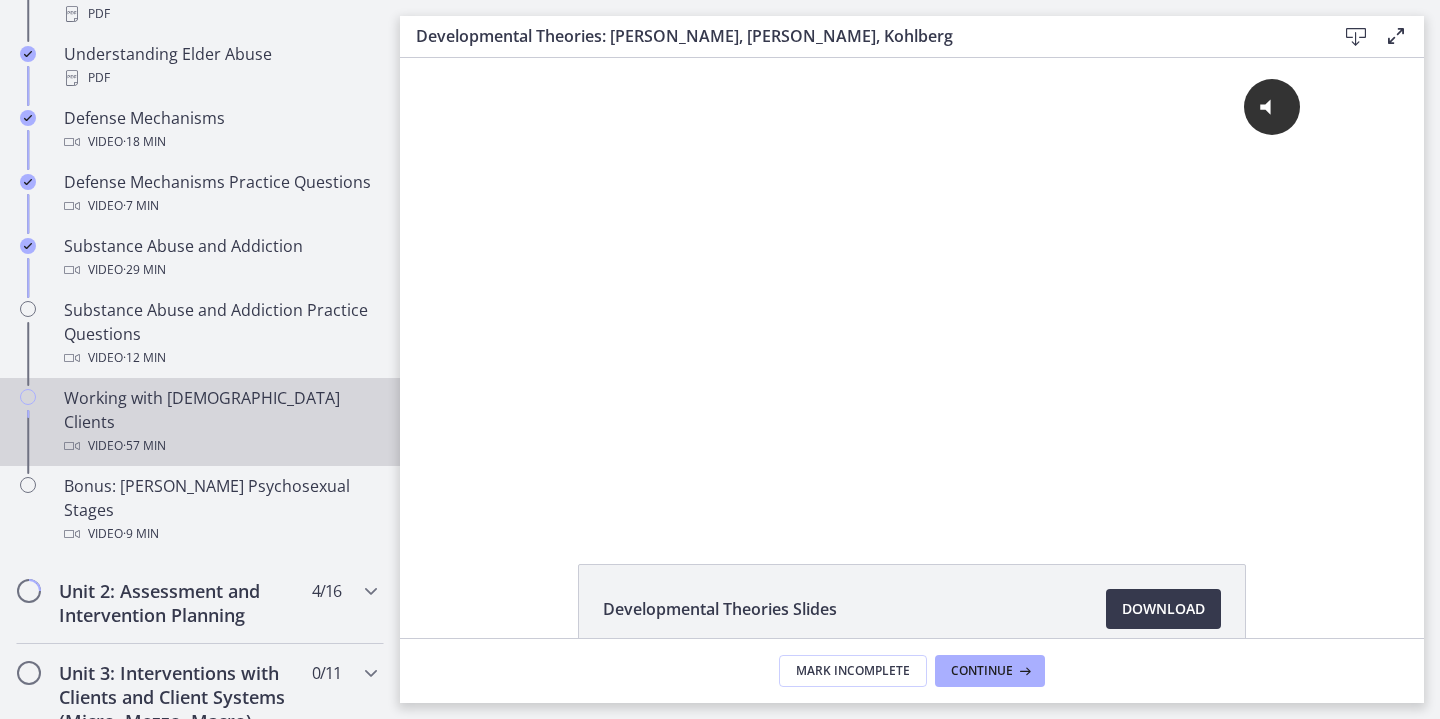 scroll, scrollTop: 1171, scrollLeft: 0, axis: vertical 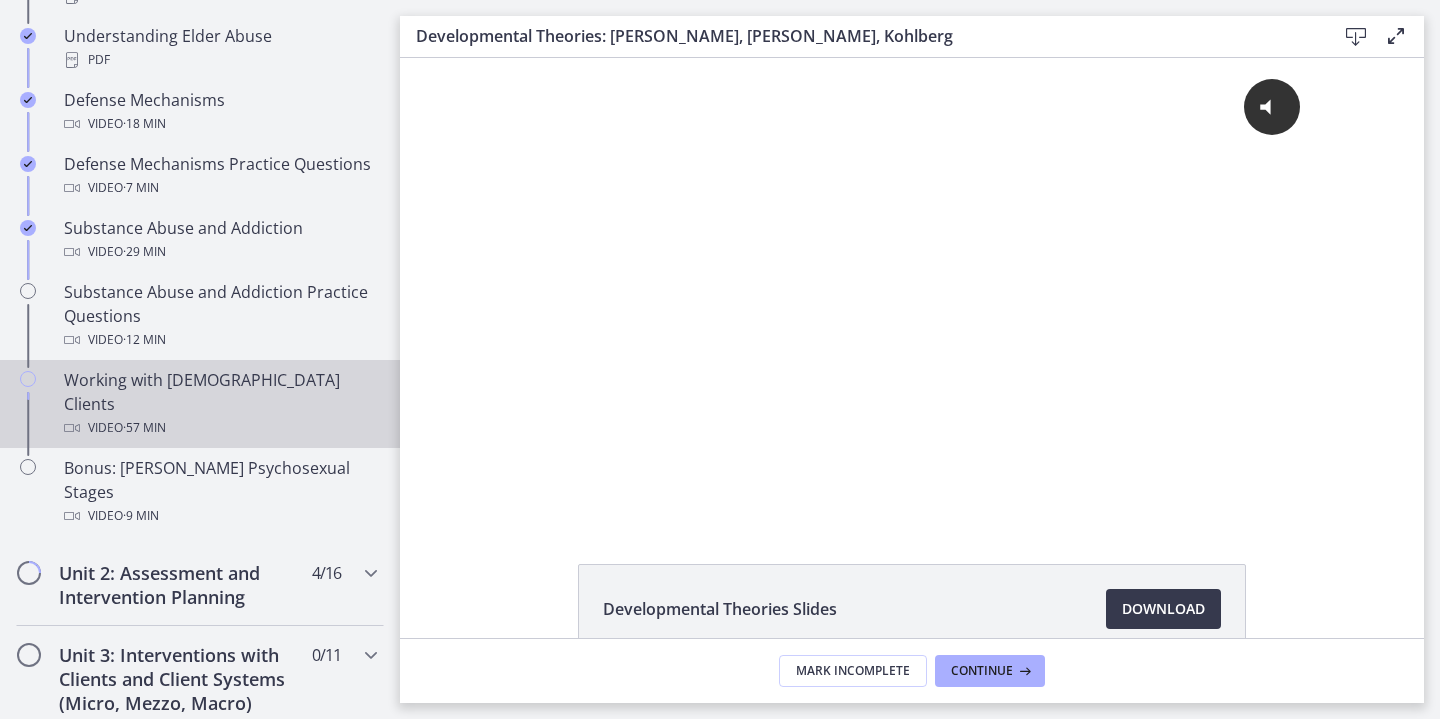 click on "Working with [DEMOGRAPHIC_DATA] Clients
Video
·  57 min" at bounding box center [220, 404] 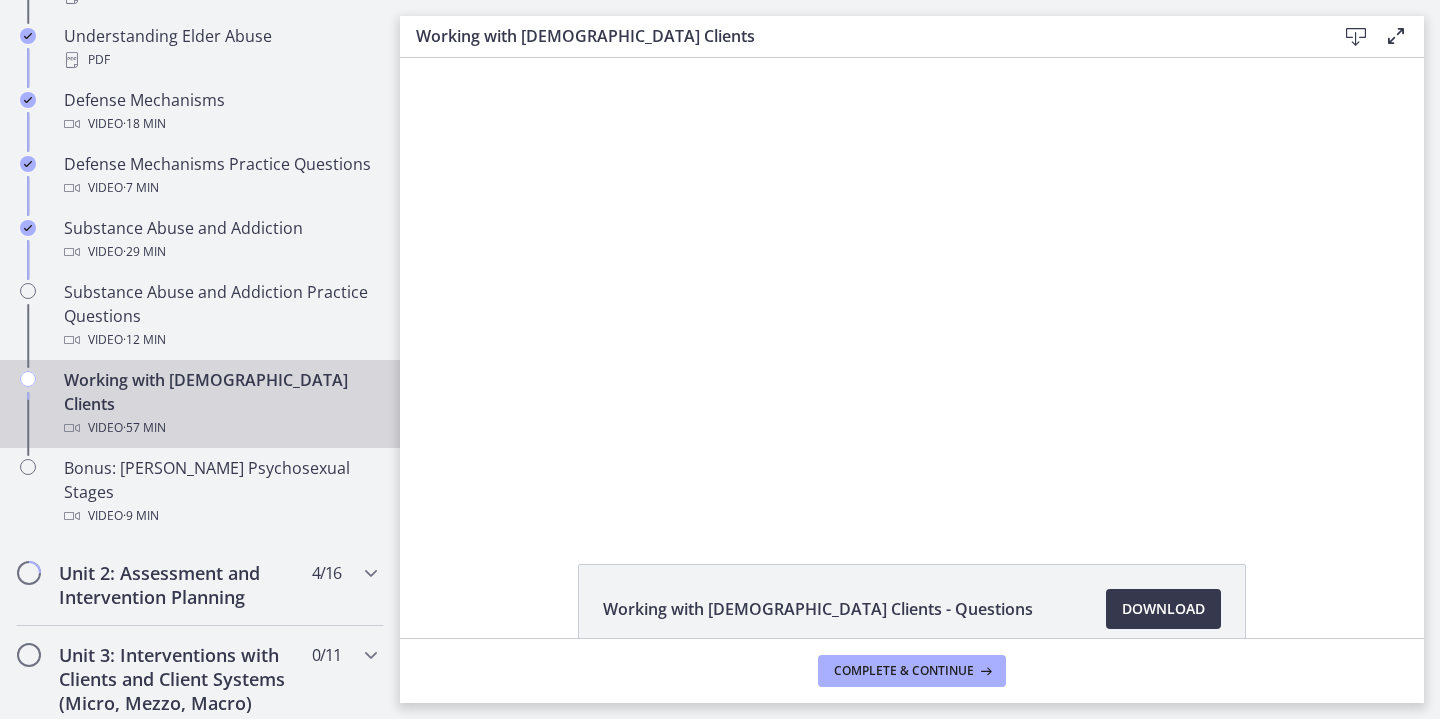 scroll, scrollTop: 0, scrollLeft: 0, axis: both 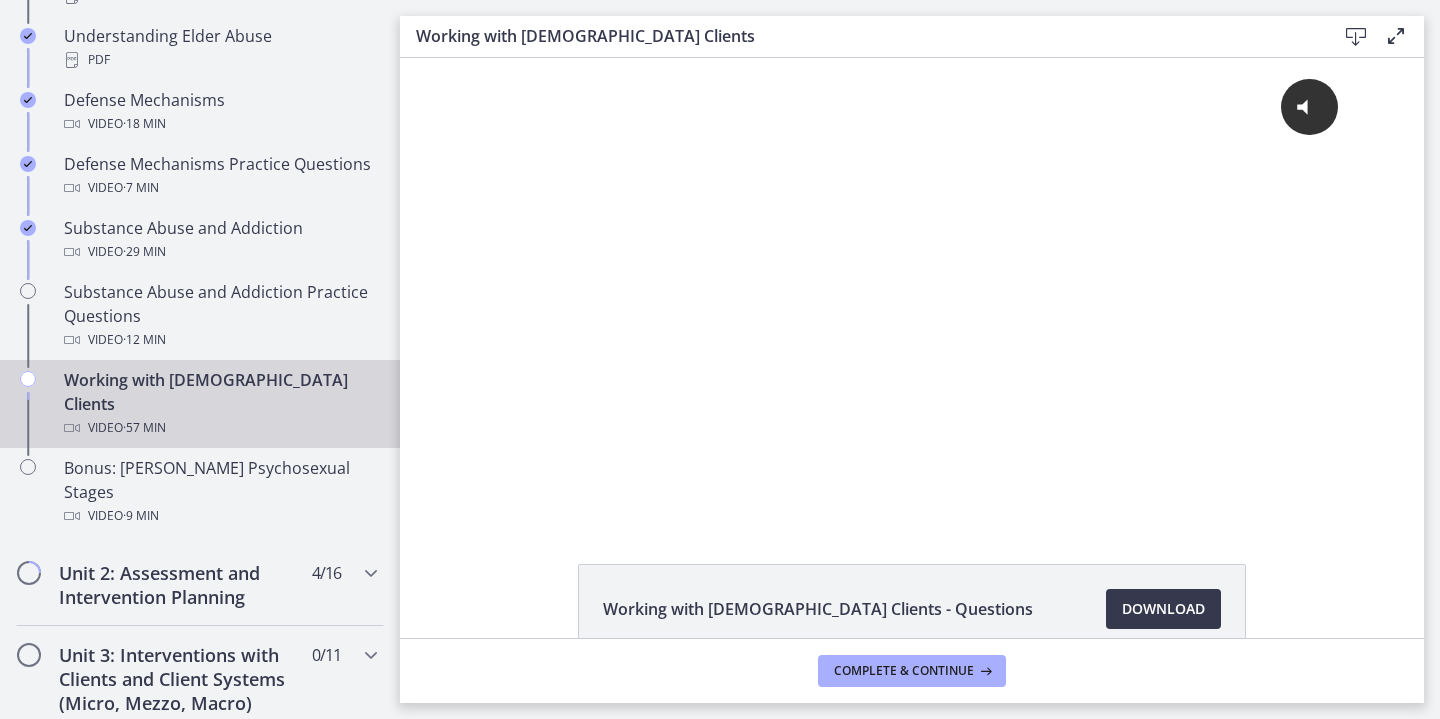 click at bounding box center (28, 379) 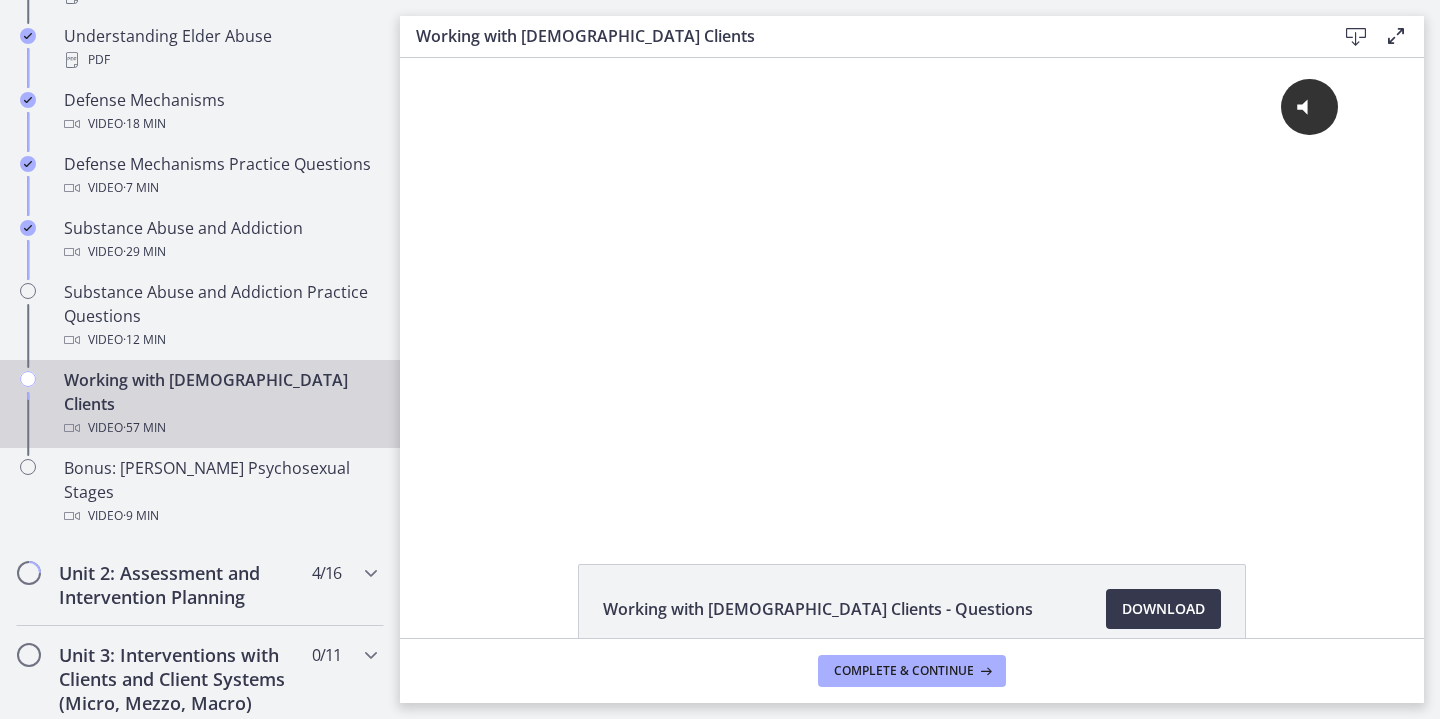 click at bounding box center (28, 379) 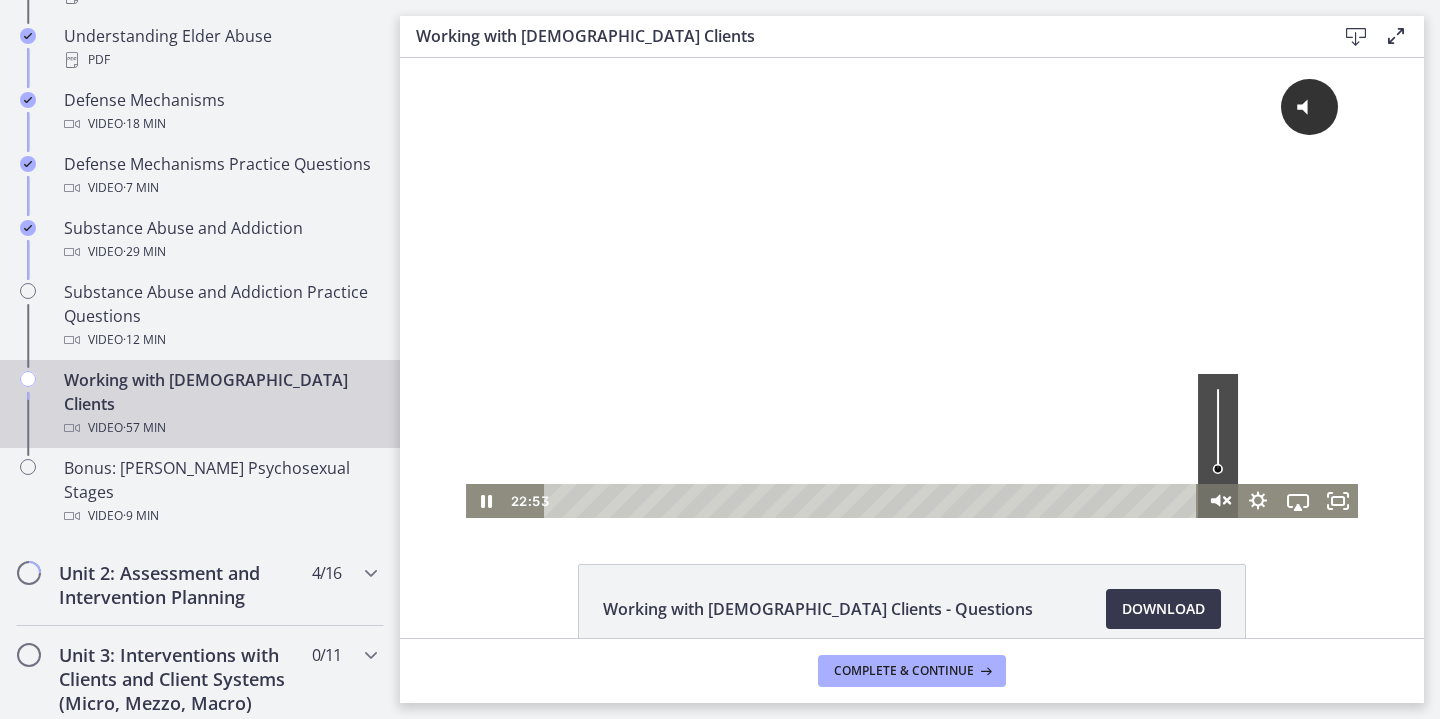 click 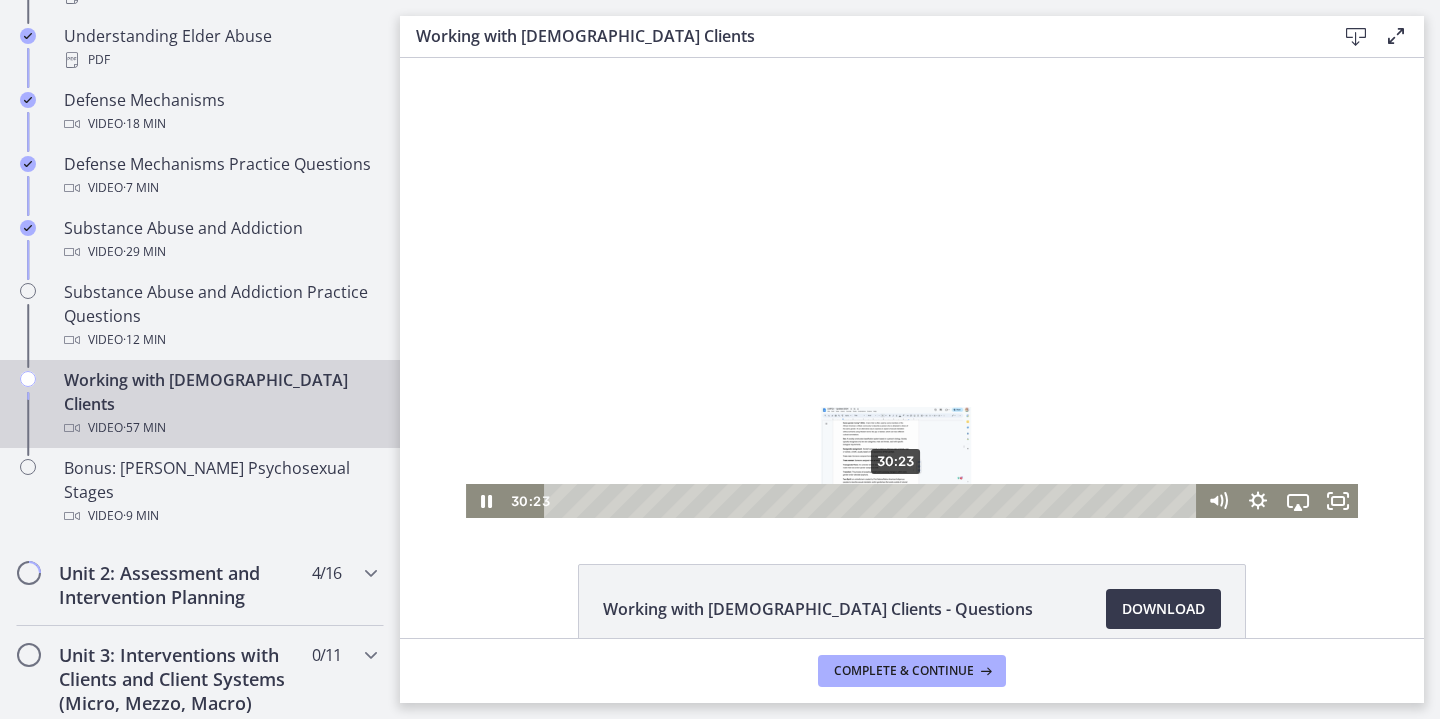 click on "30:23" at bounding box center (873, 501) 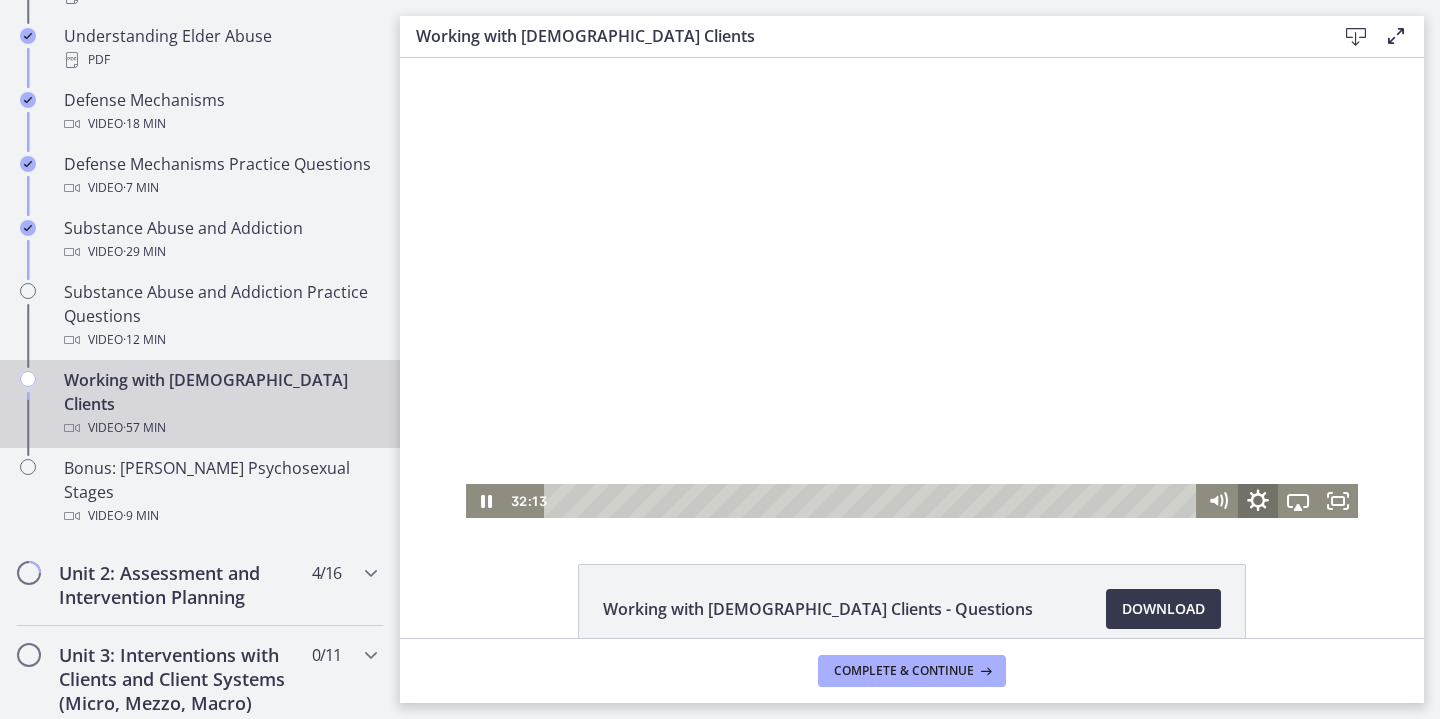 click 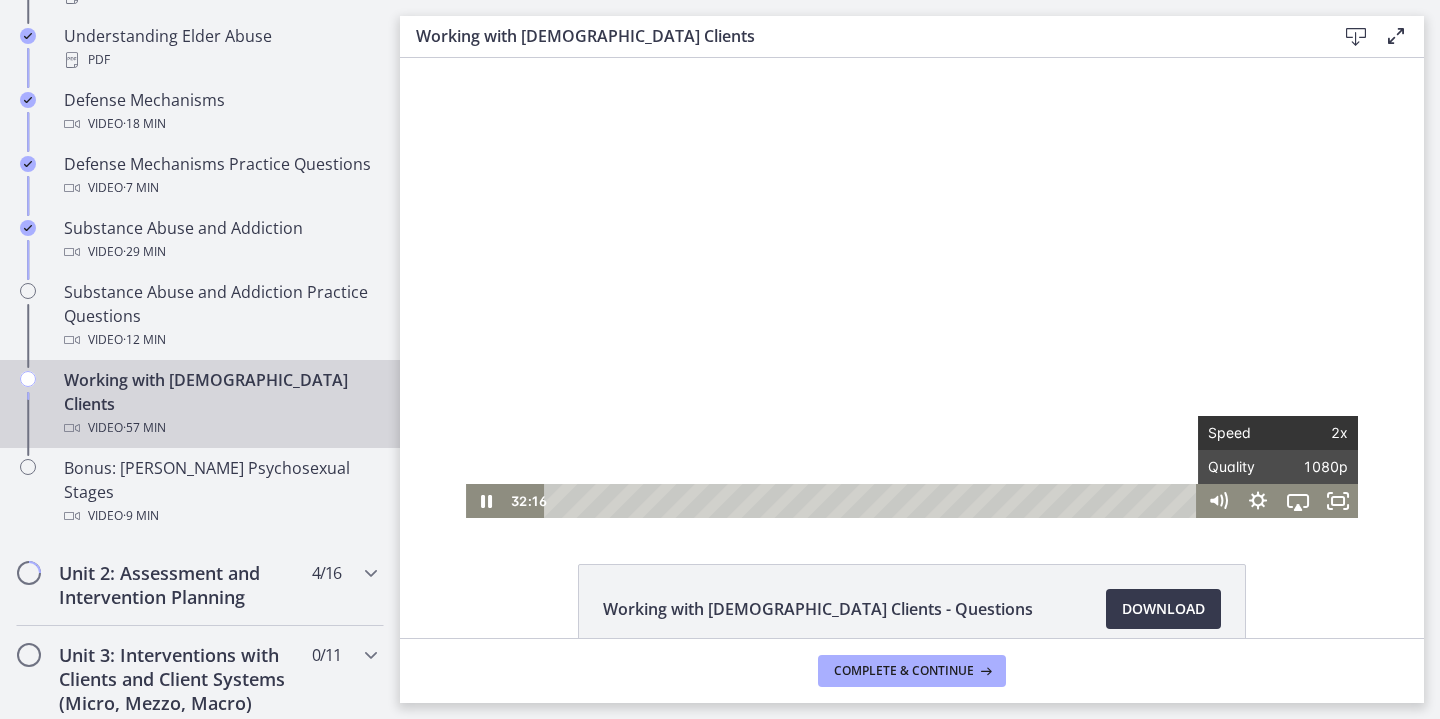 click on "Speed" at bounding box center [1243, 433] 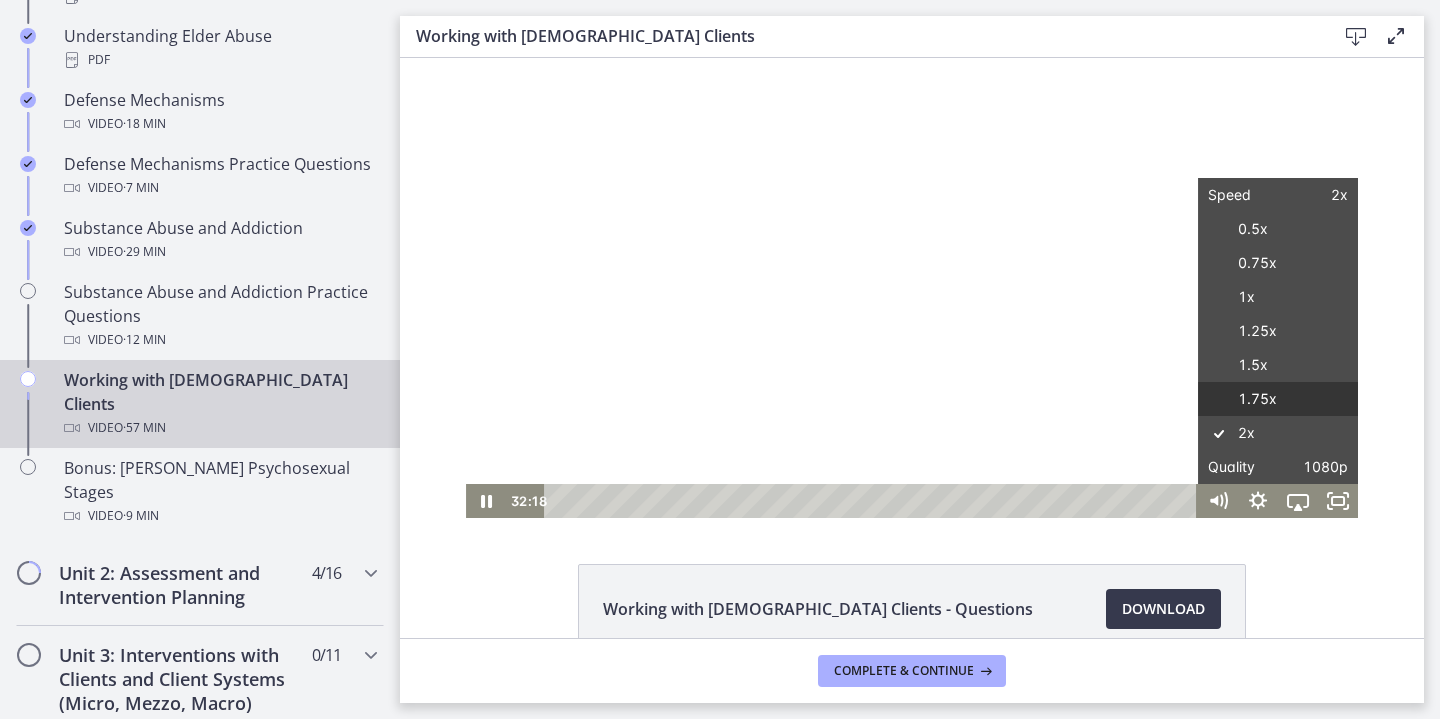 click on "1.75x" at bounding box center [1278, 399] 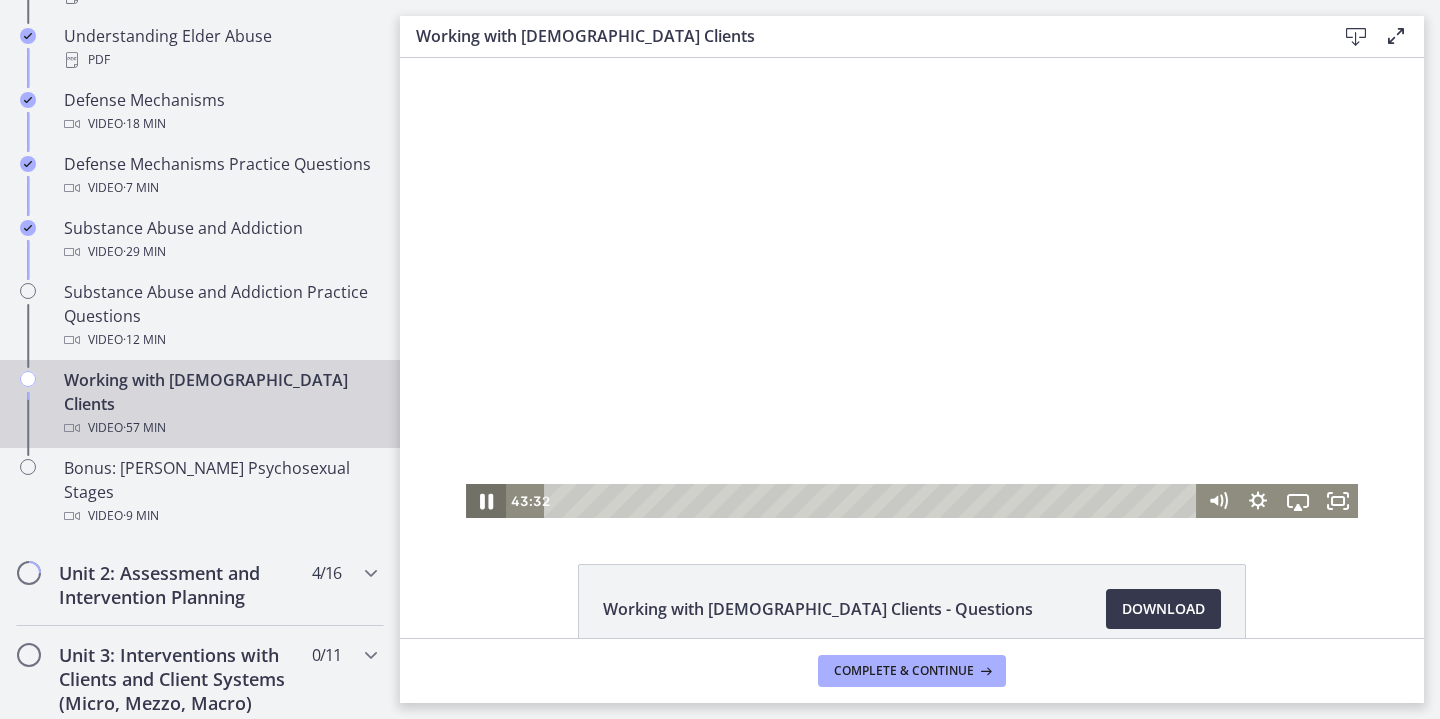 click 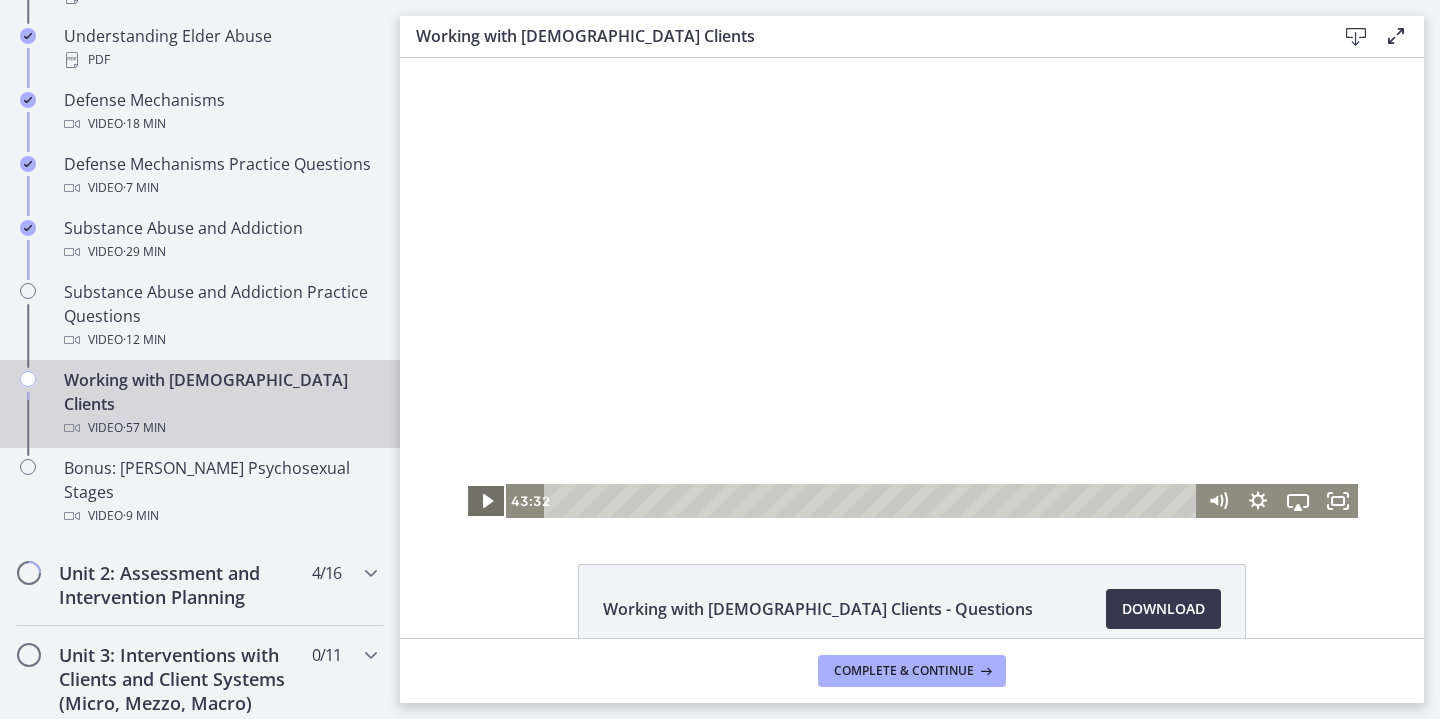 click 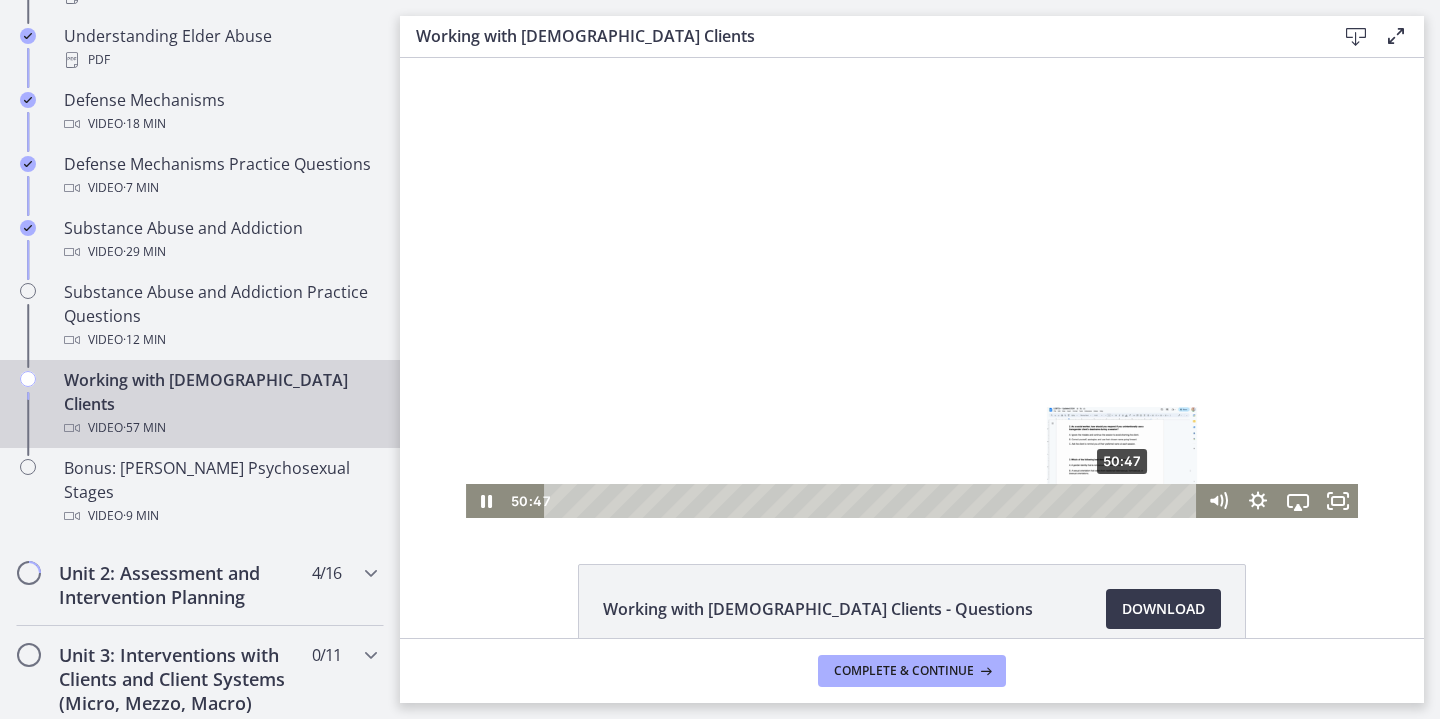 click on "50:47" at bounding box center (873, 501) 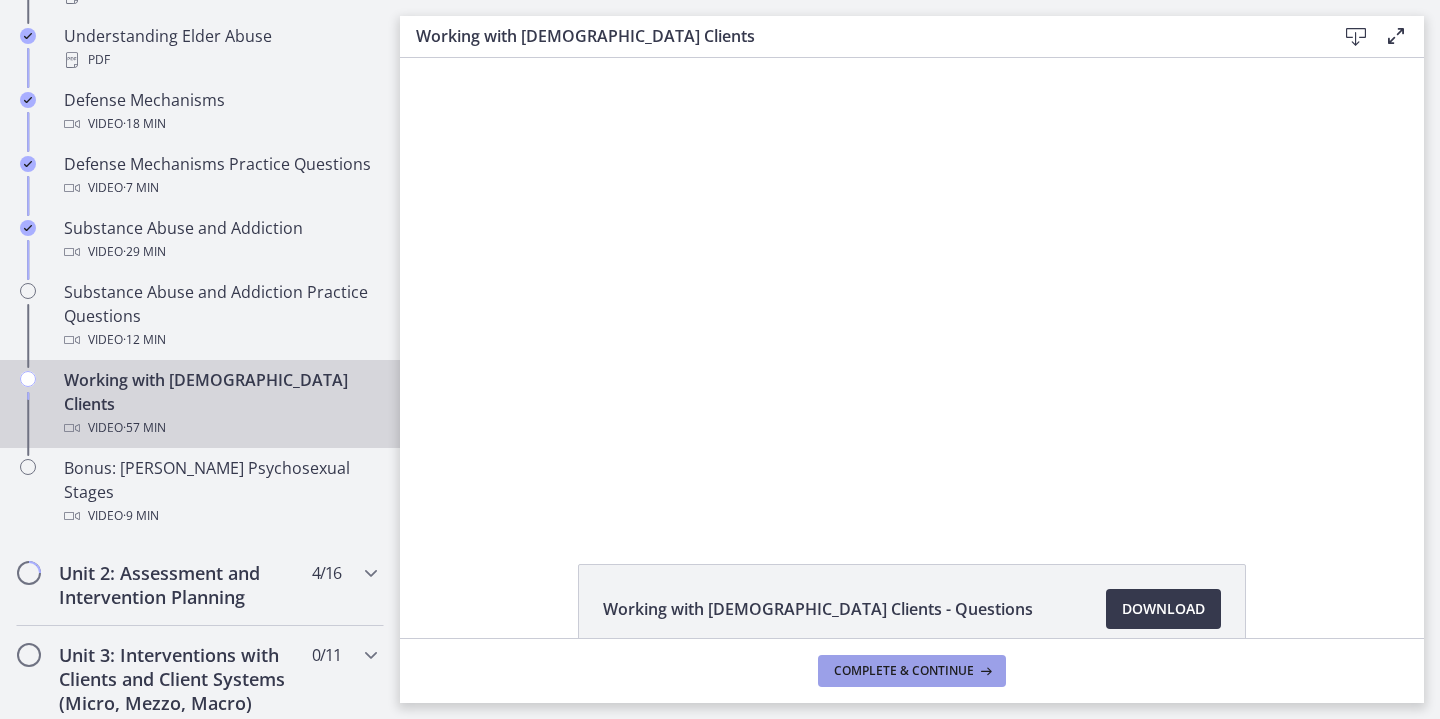 click on "Complete & continue" at bounding box center (904, 671) 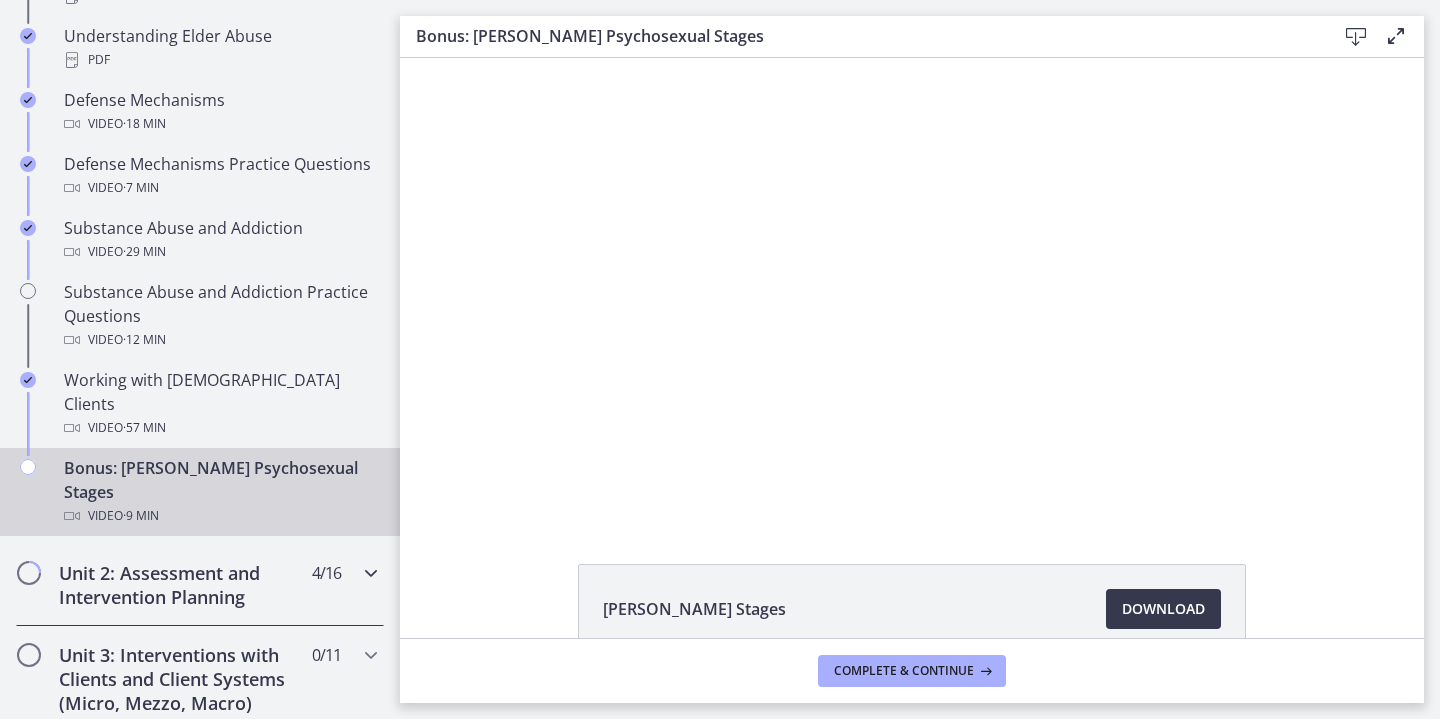 scroll, scrollTop: 0, scrollLeft: 0, axis: both 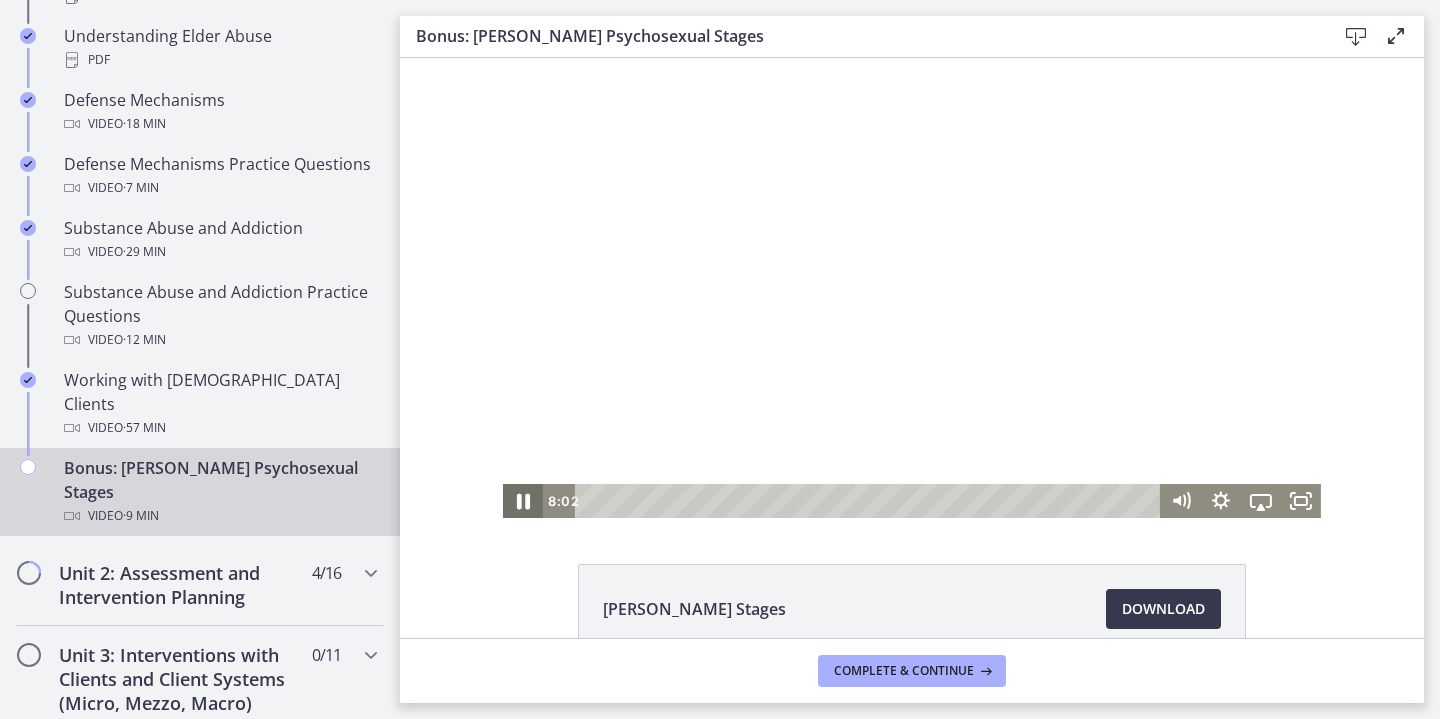 click 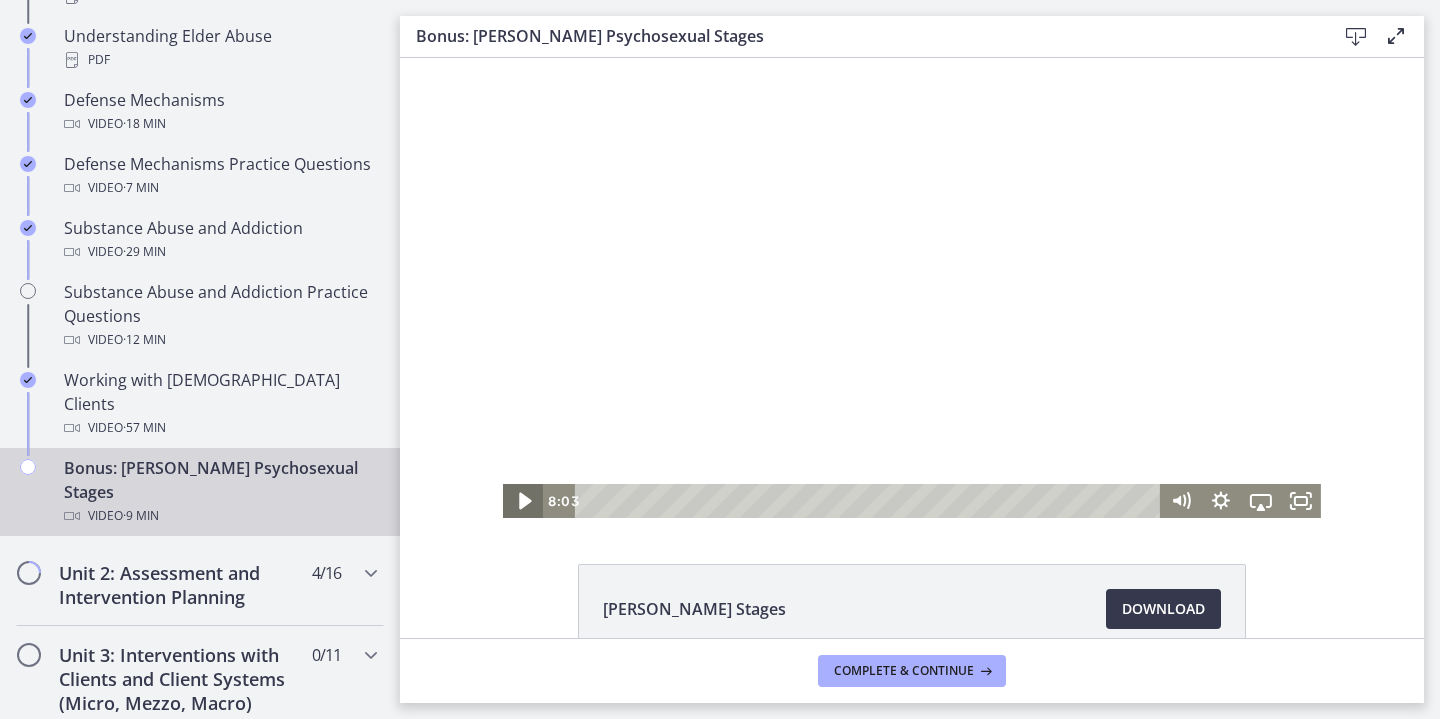 click 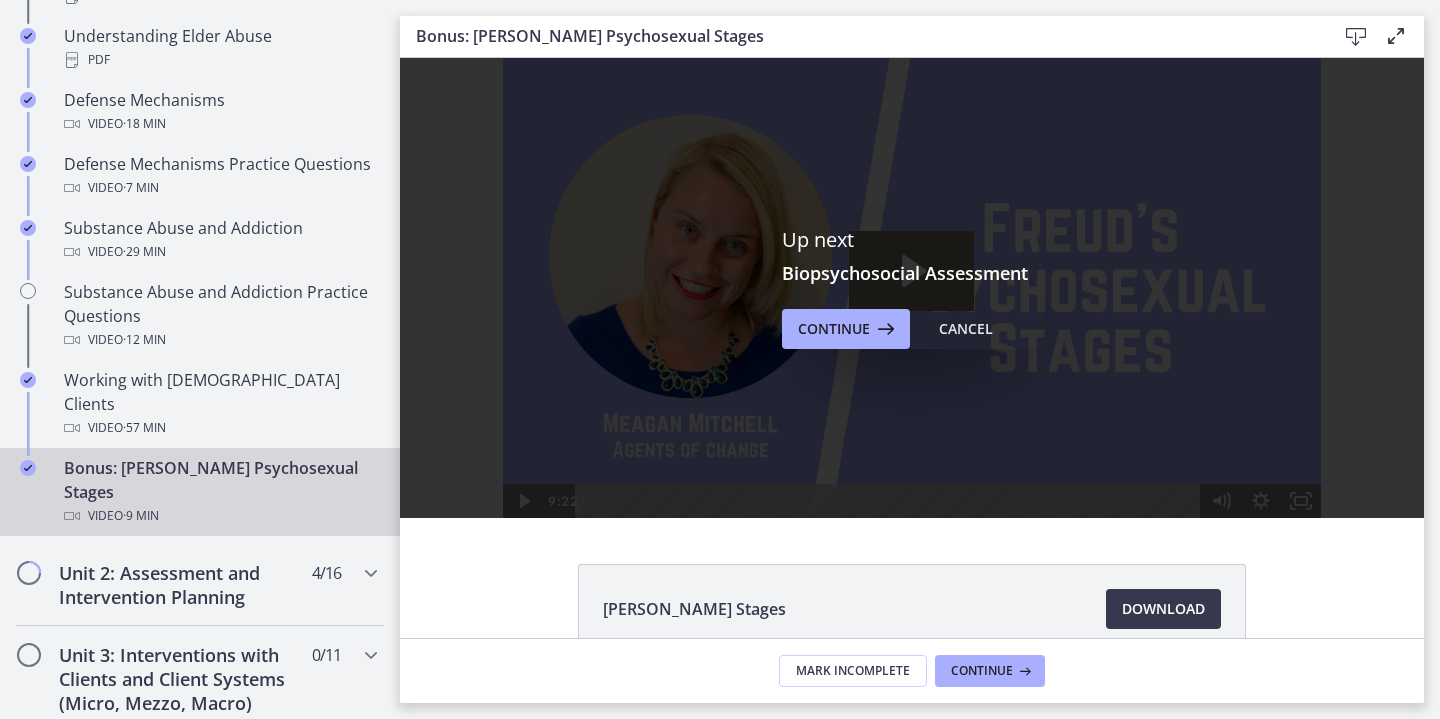 scroll, scrollTop: 0, scrollLeft: 0, axis: both 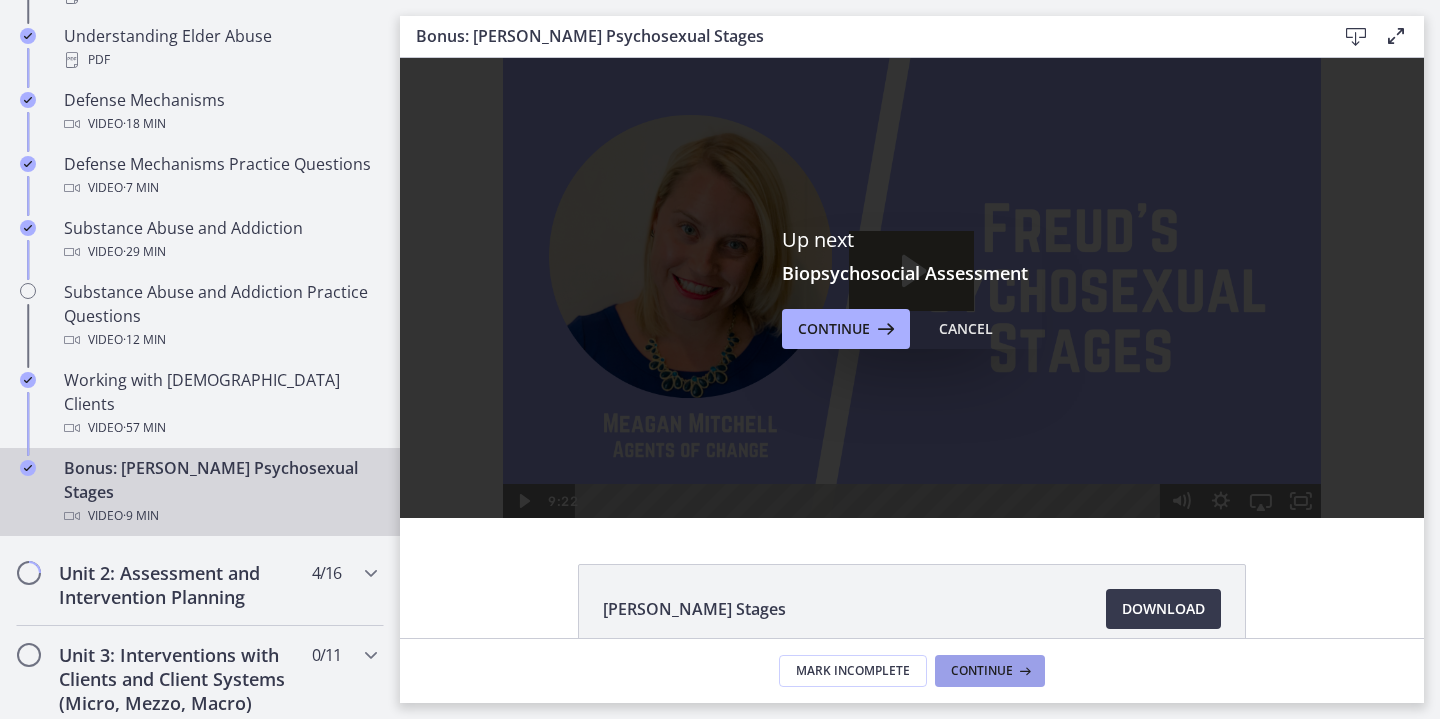 click on "Continue" at bounding box center (982, 671) 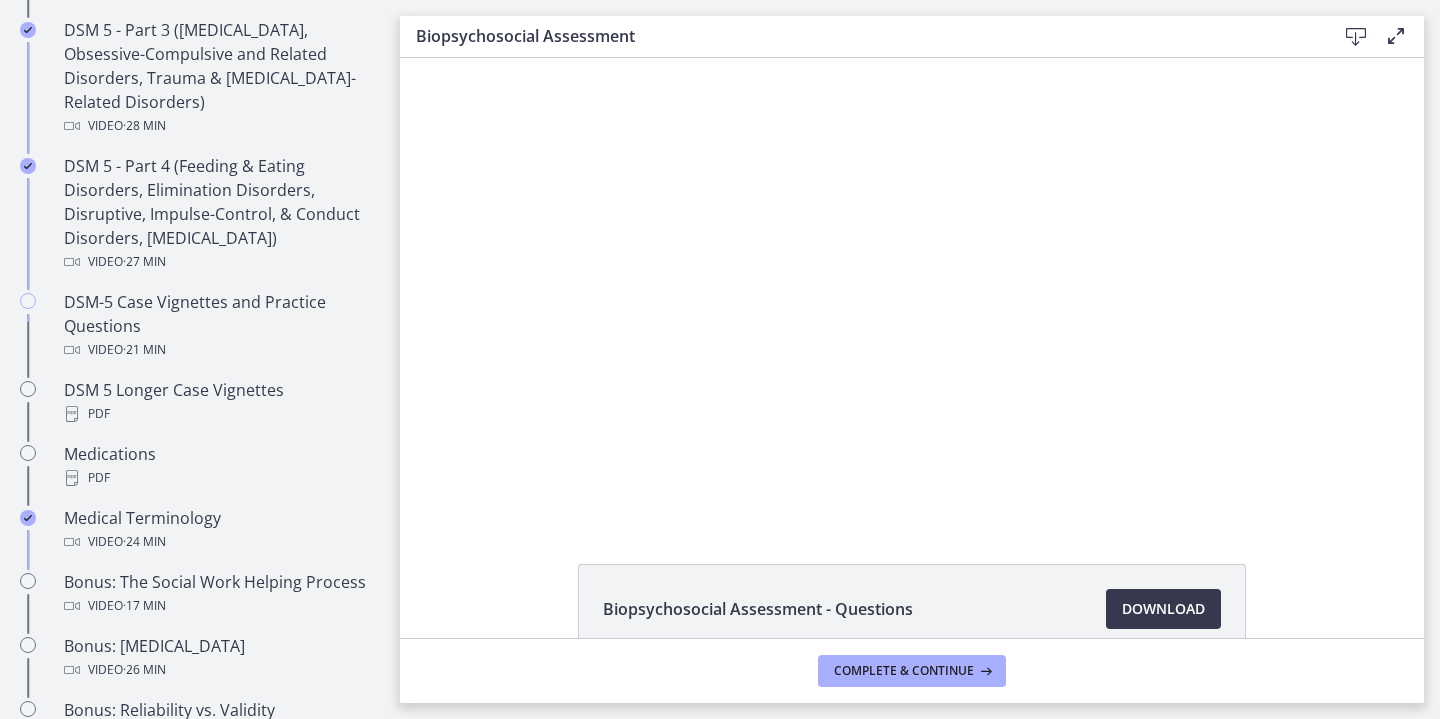 scroll, scrollTop: 0, scrollLeft: 0, axis: both 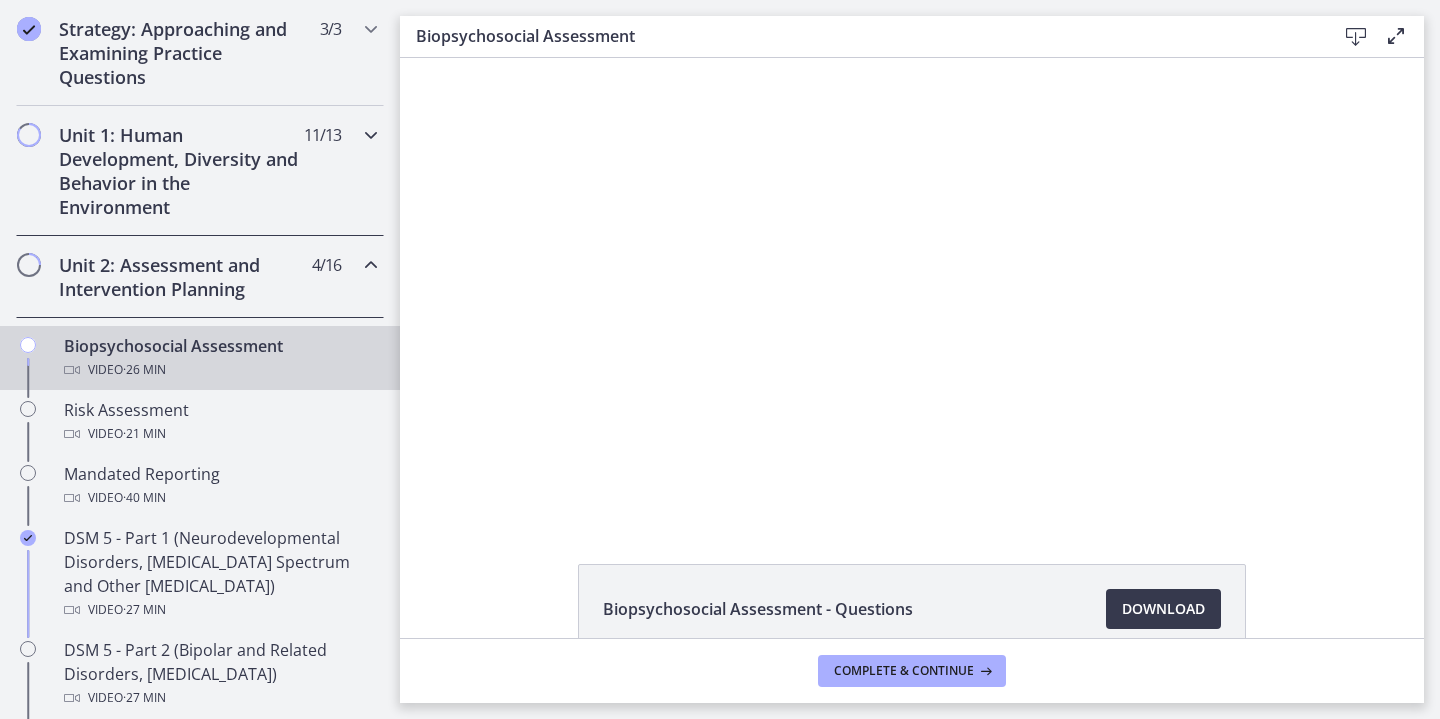 click on "Unit 1: Human Development, Diversity and Behavior in the Environment
11  /  13
Completed" at bounding box center [200, 171] 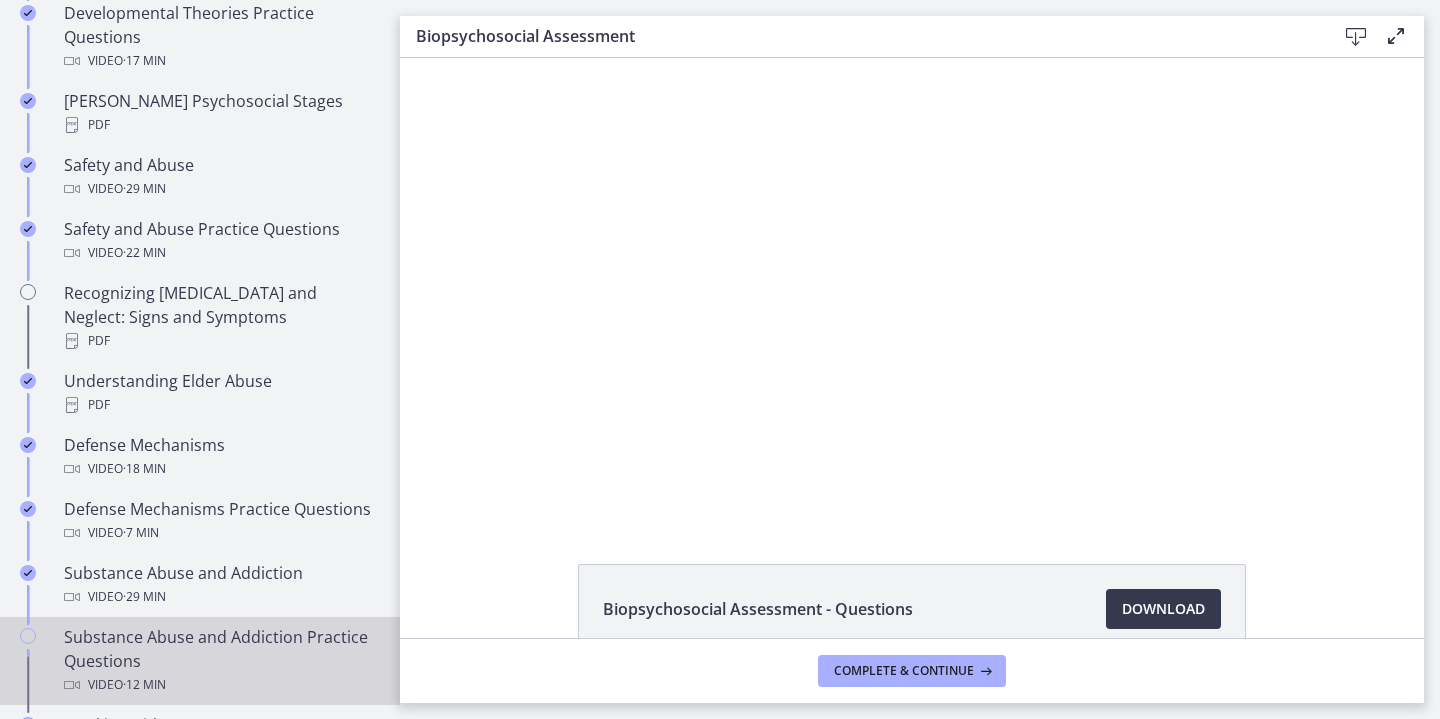 scroll, scrollTop: 809, scrollLeft: 0, axis: vertical 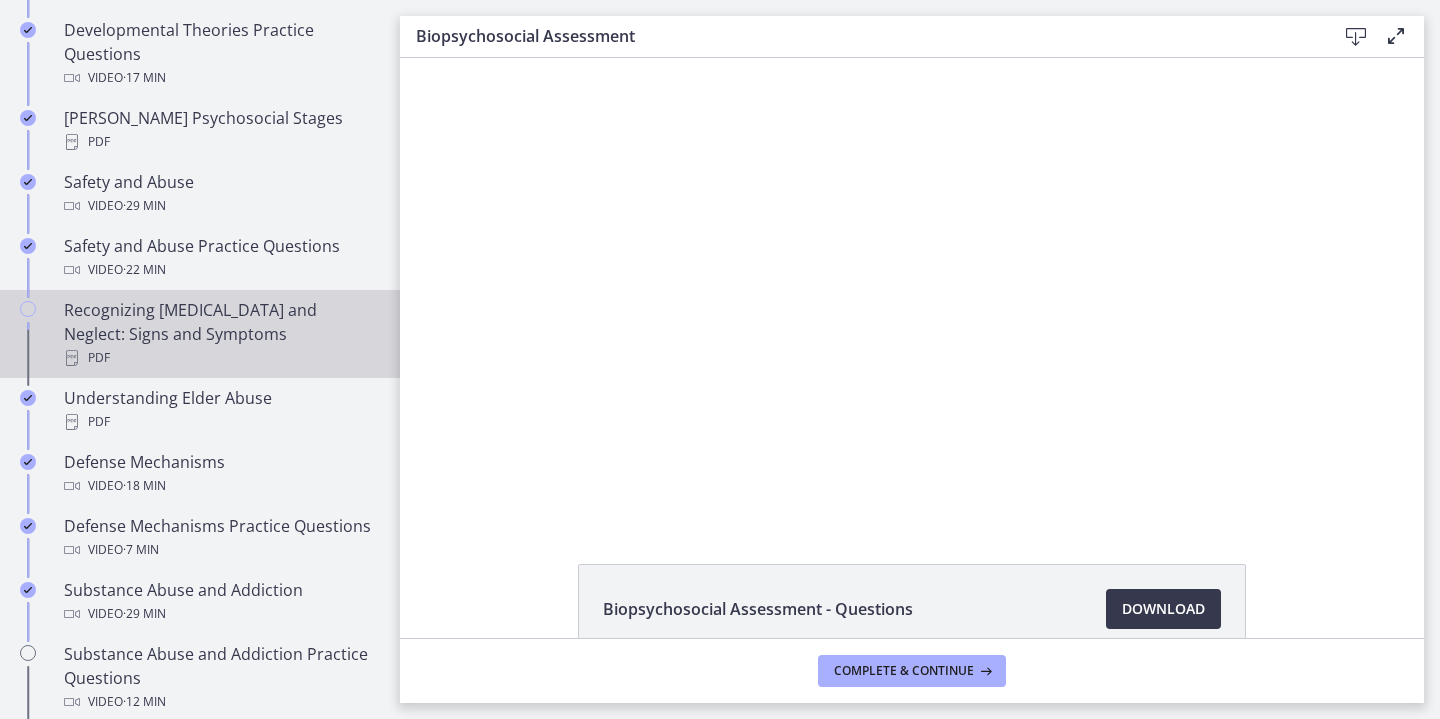 click on "Recognizing [MEDICAL_DATA] and Neglect: Signs and Symptoms
PDF" at bounding box center (220, 334) 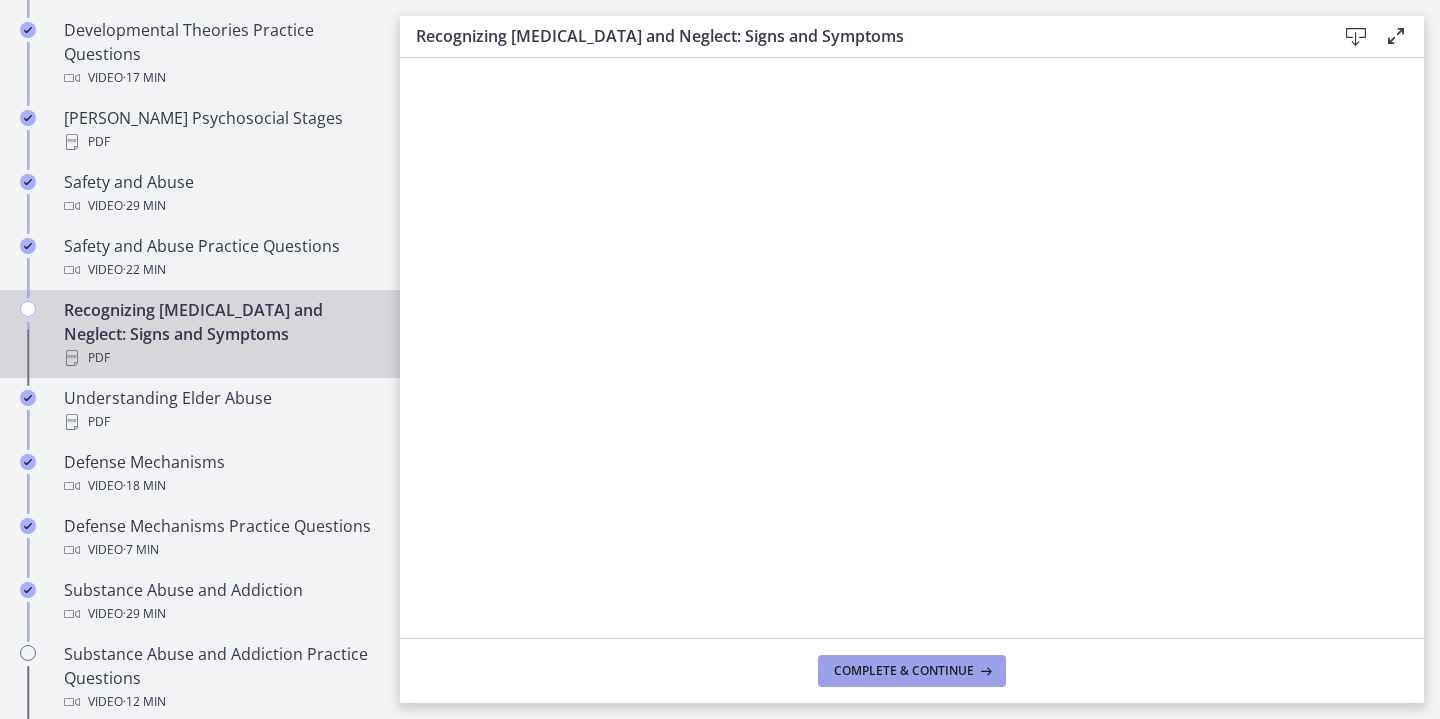 click on "Complete & continue" at bounding box center (912, 671) 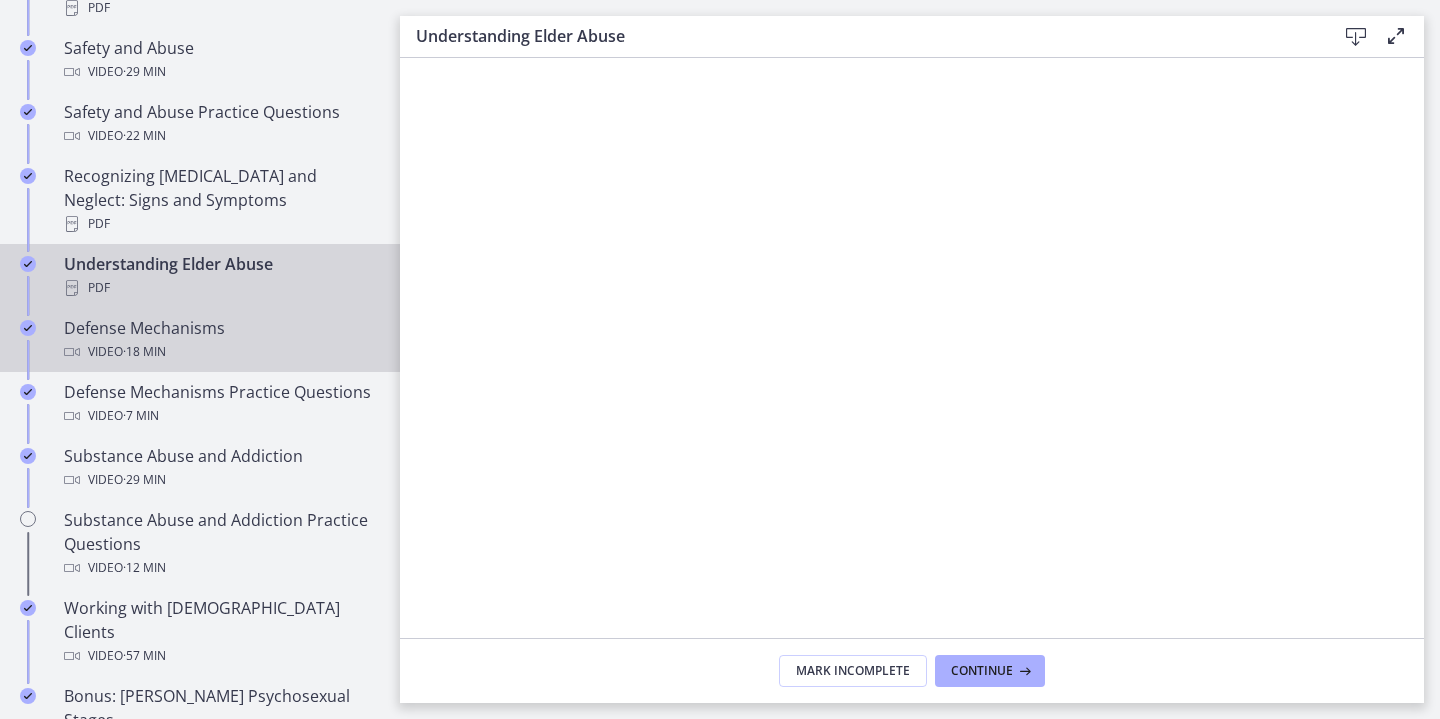 scroll, scrollTop: 953, scrollLeft: 0, axis: vertical 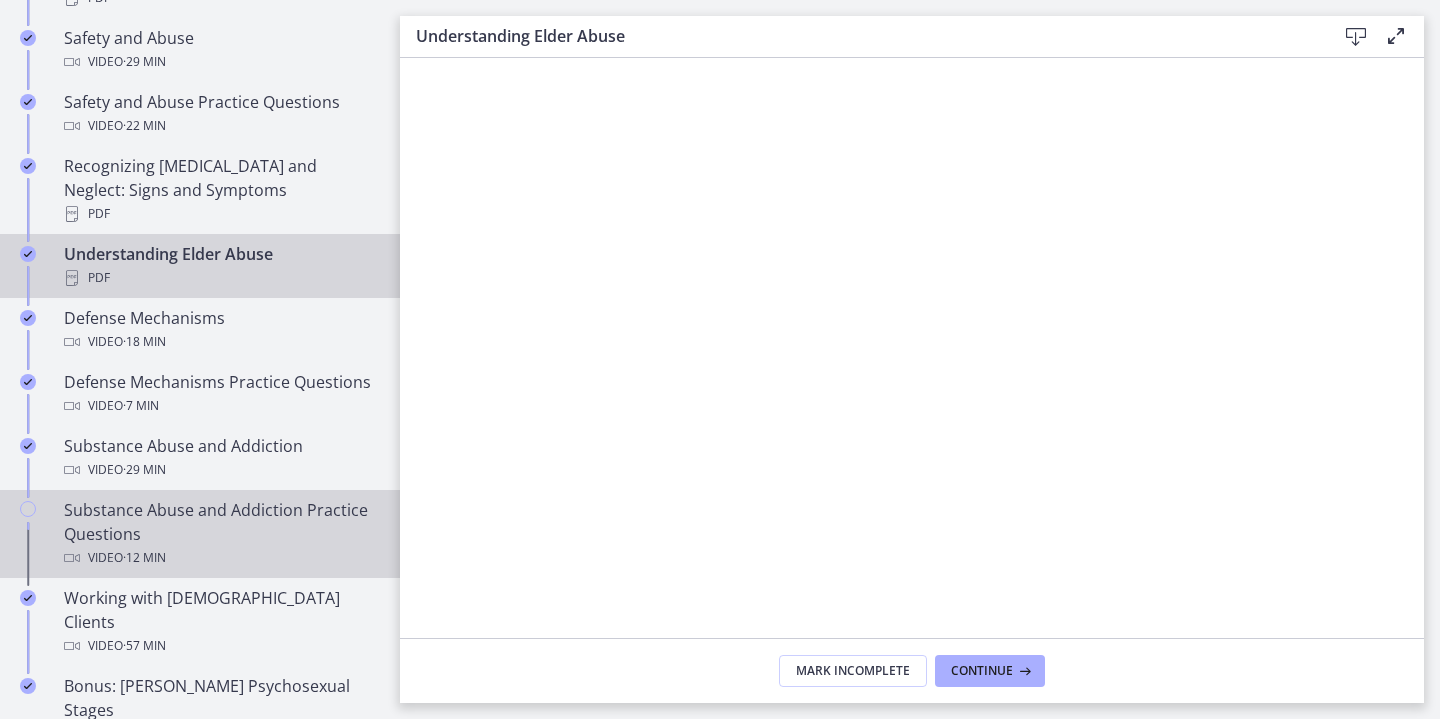 click on "Substance Abuse and Addiction Practice Questions
Video
·  12 min" at bounding box center (220, 534) 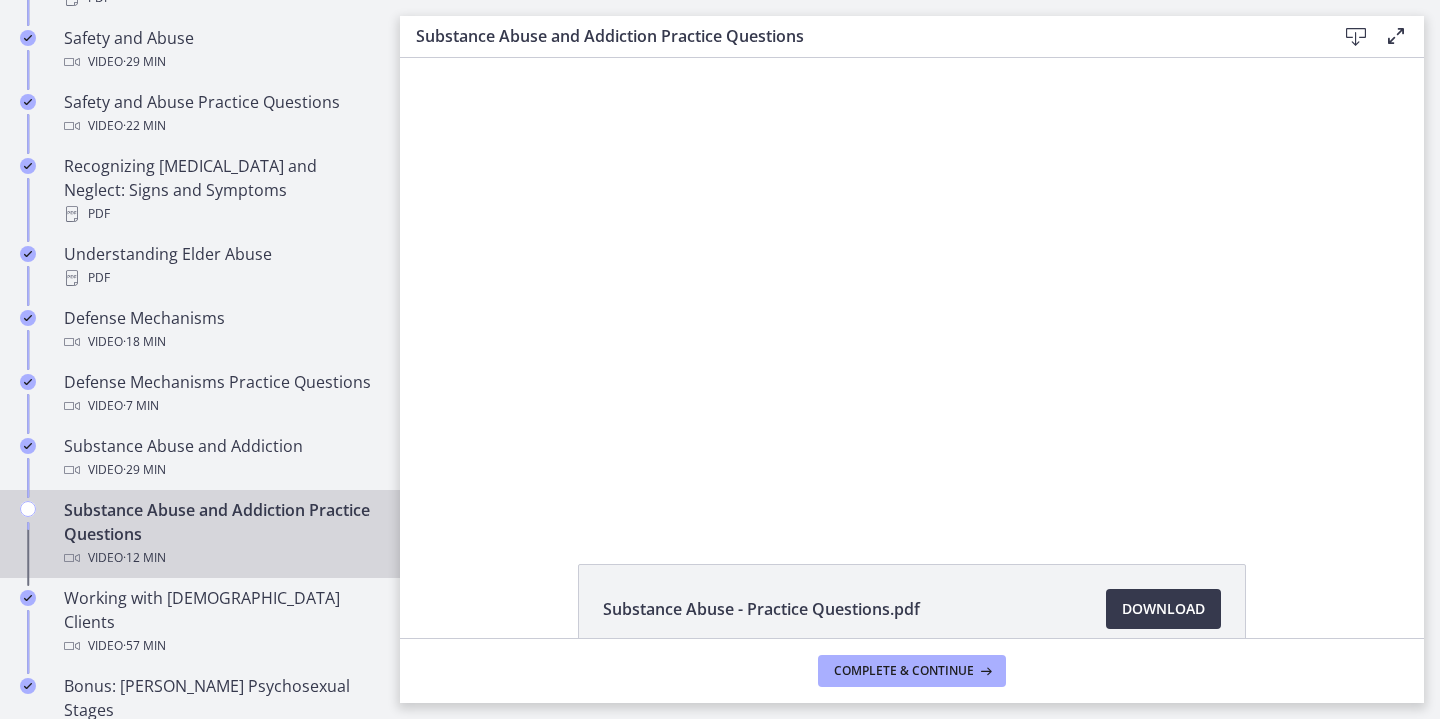 scroll, scrollTop: 0, scrollLeft: 0, axis: both 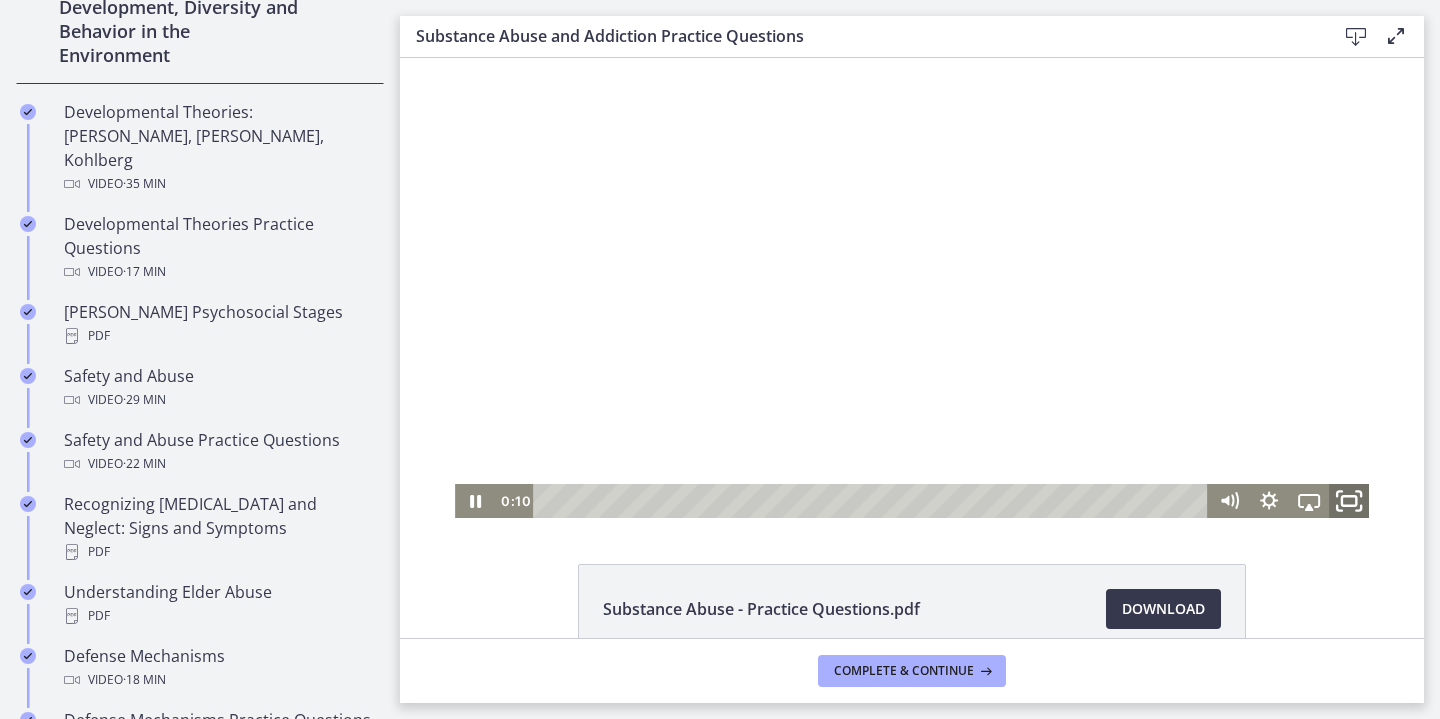 click 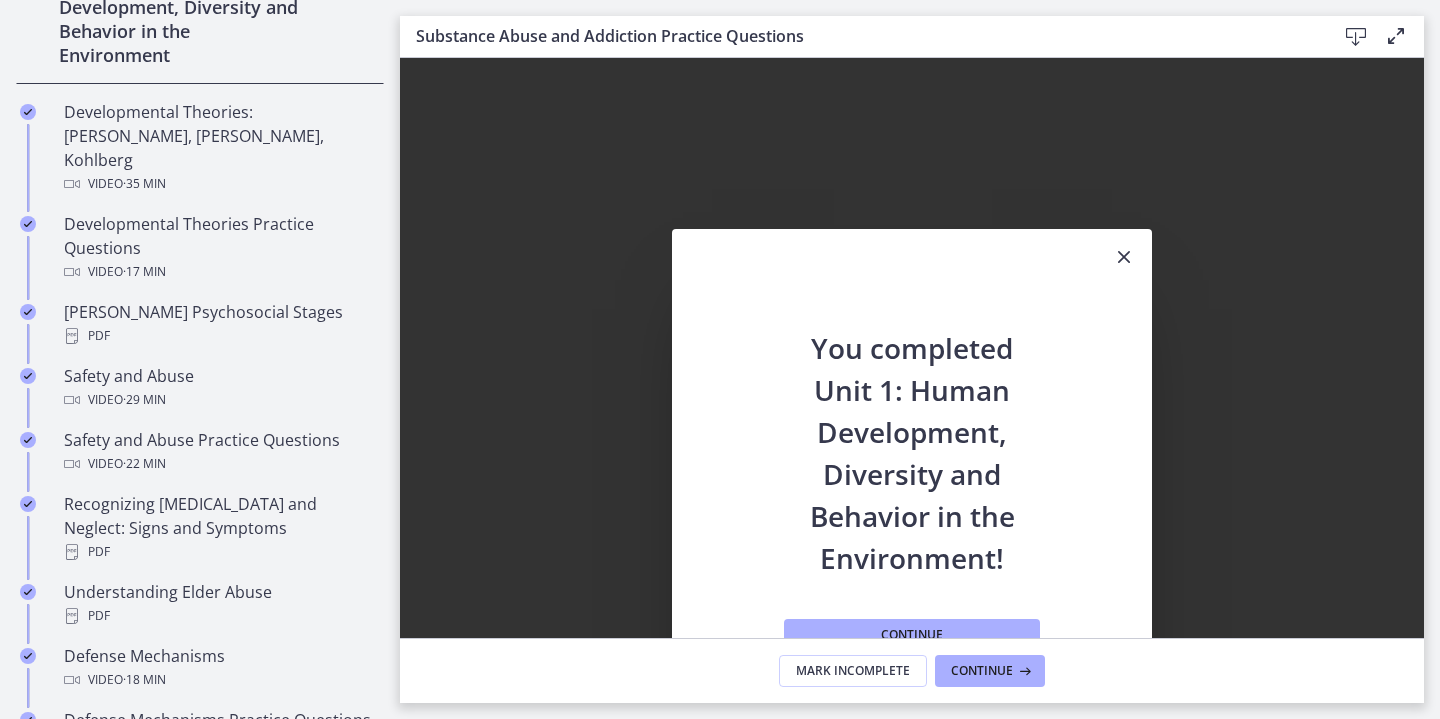 scroll, scrollTop: 0, scrollLeft: 0, axis: both 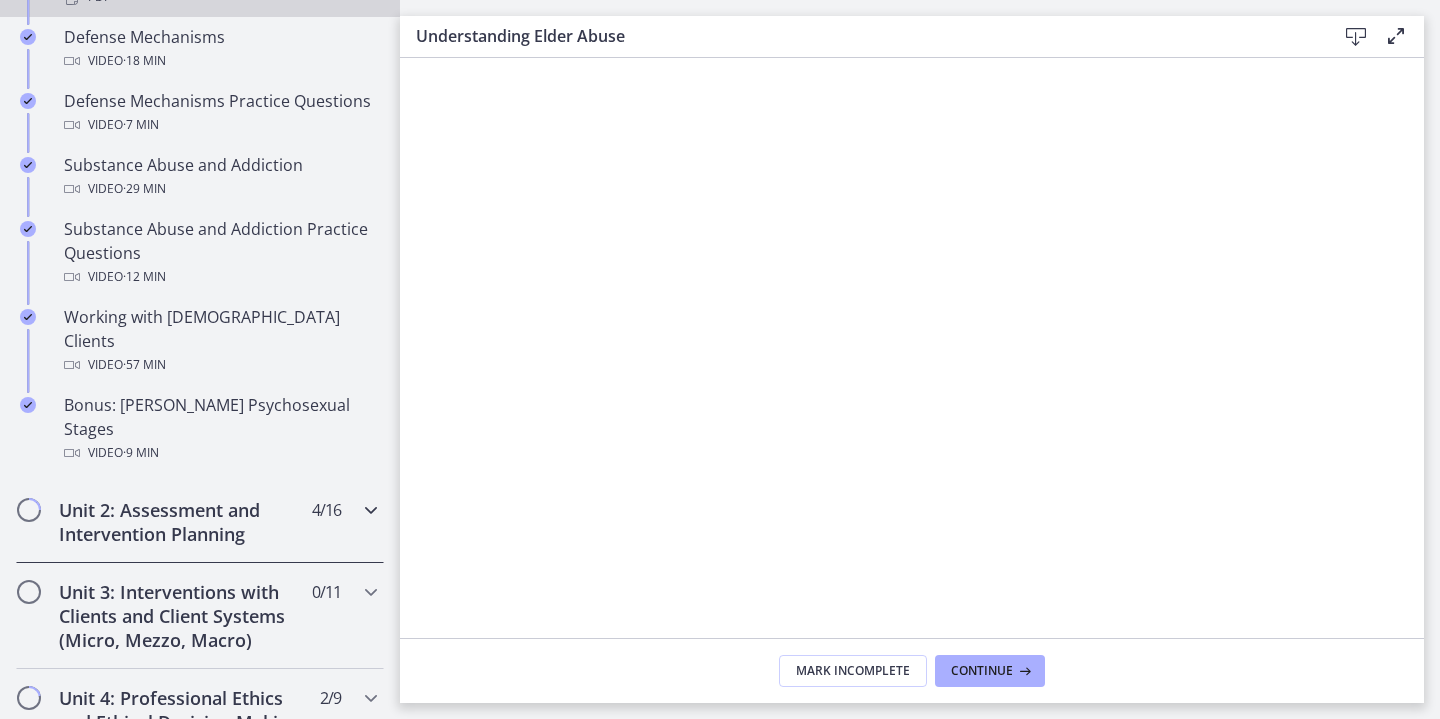 click on "Unit 2: Assessment and Intervention Planning" at bounding box center (181, 522) 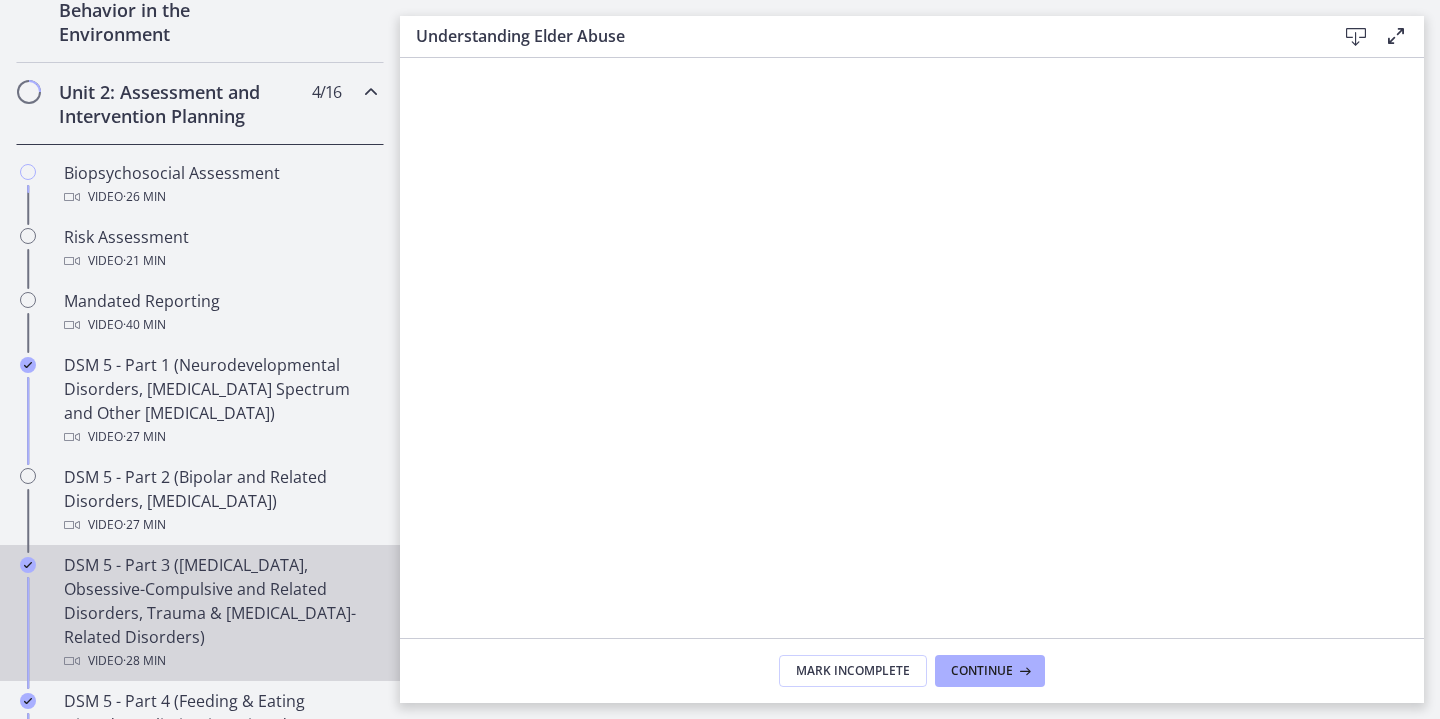 scroll, scrollTop: 623, scrollLeft: 0, axis: vertical 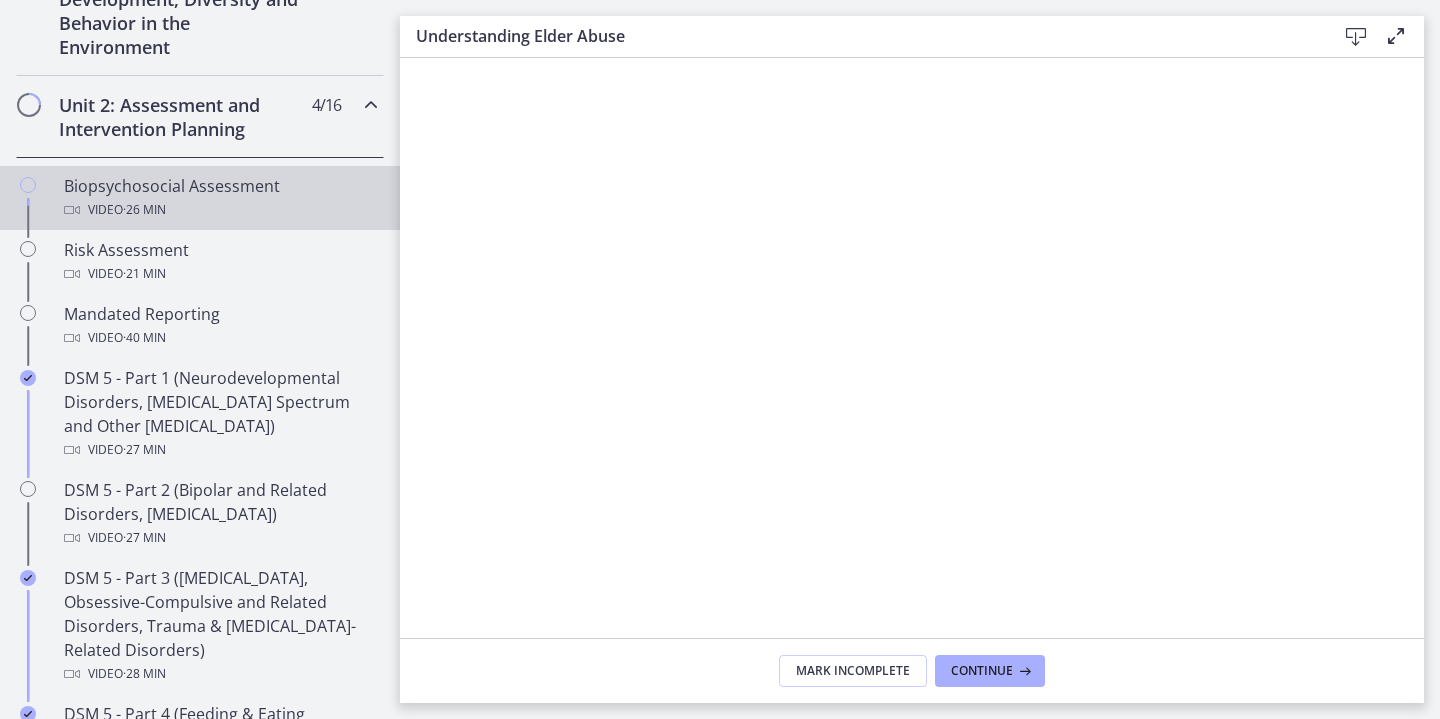 click on "Video
·  26 min" at bounding box center (220, 210) 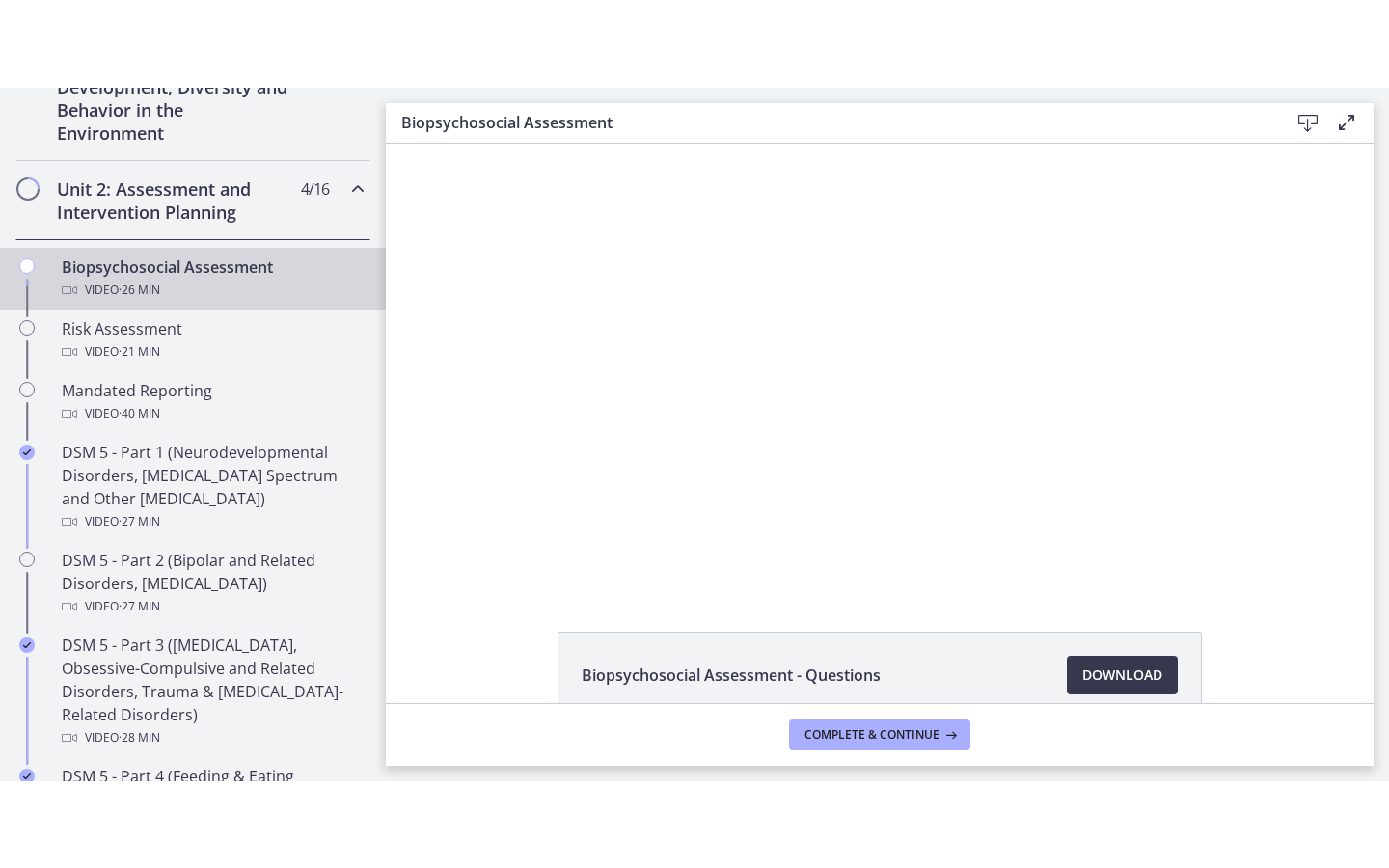 scroll, scrollTop: 0, scrollLeft: 0, axis: both 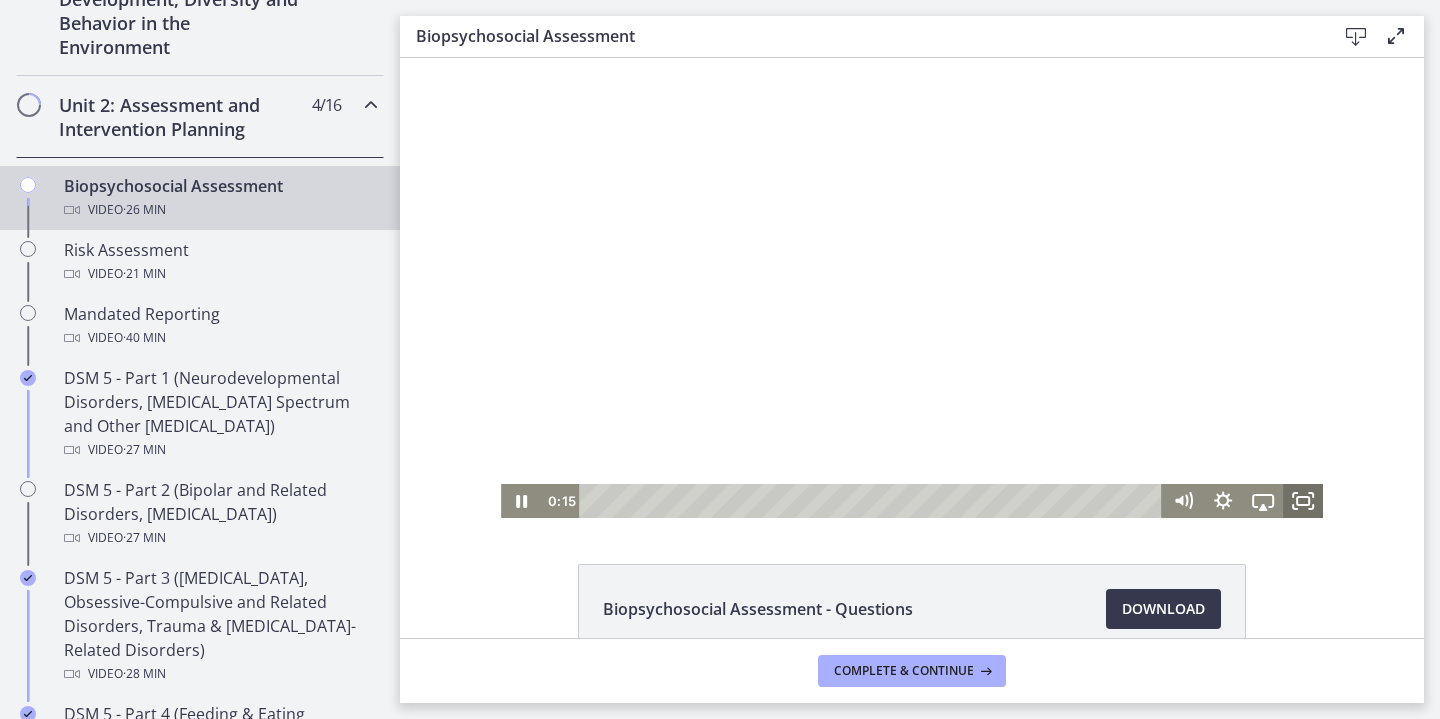 click 